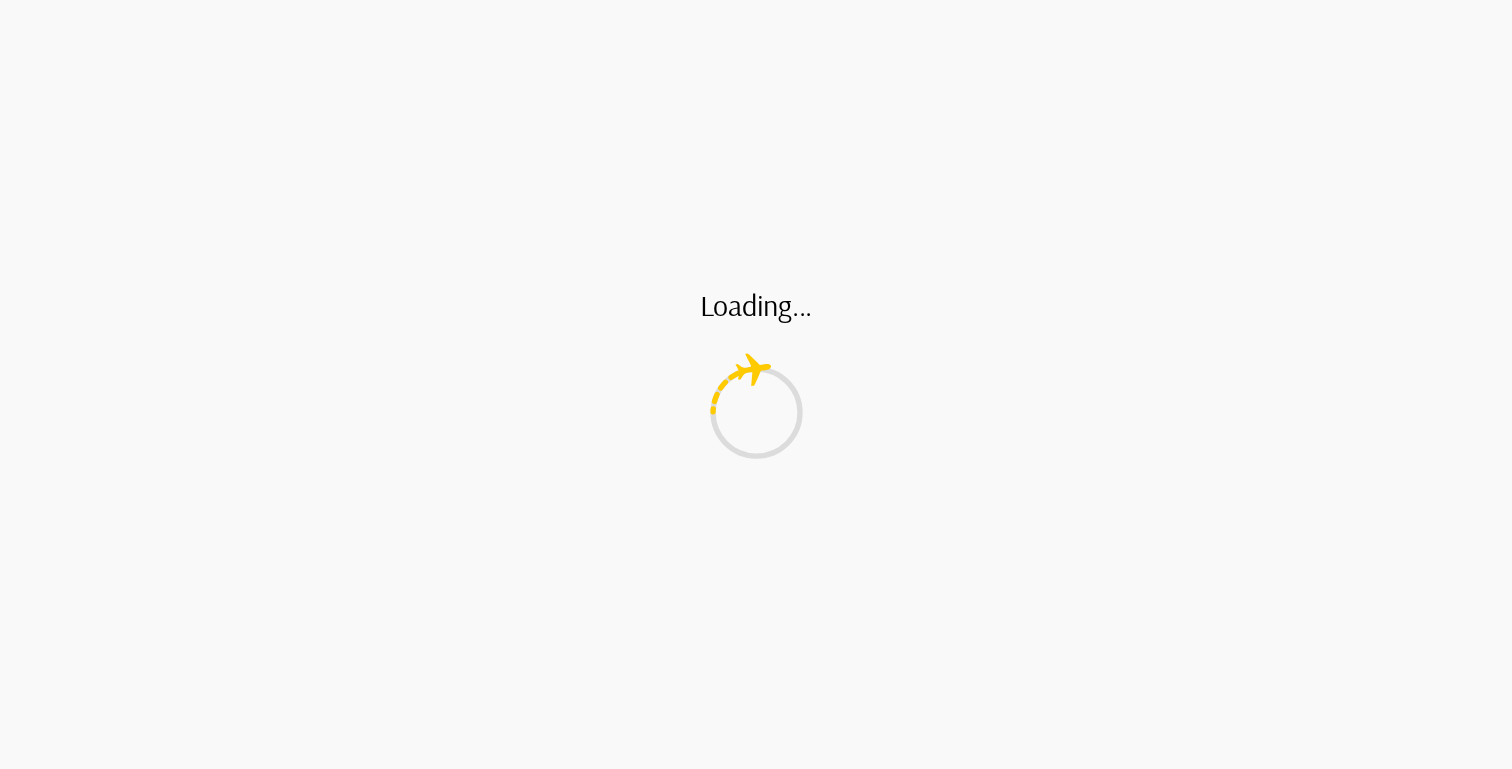 scroll, scrollTop: 0, scrollLeft: 0, axis: both 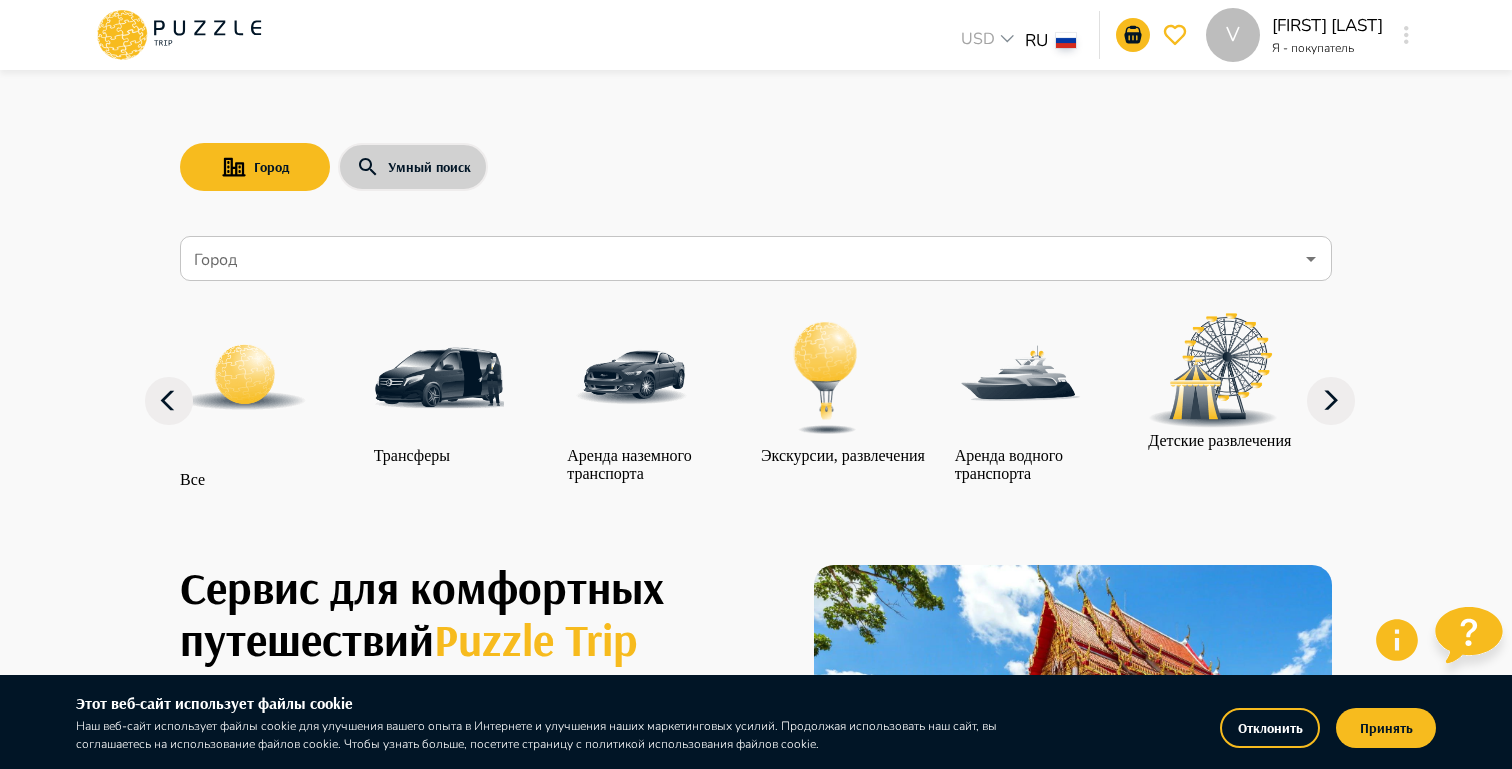 click on "Умный поиск" at bounding box center [413, 167] 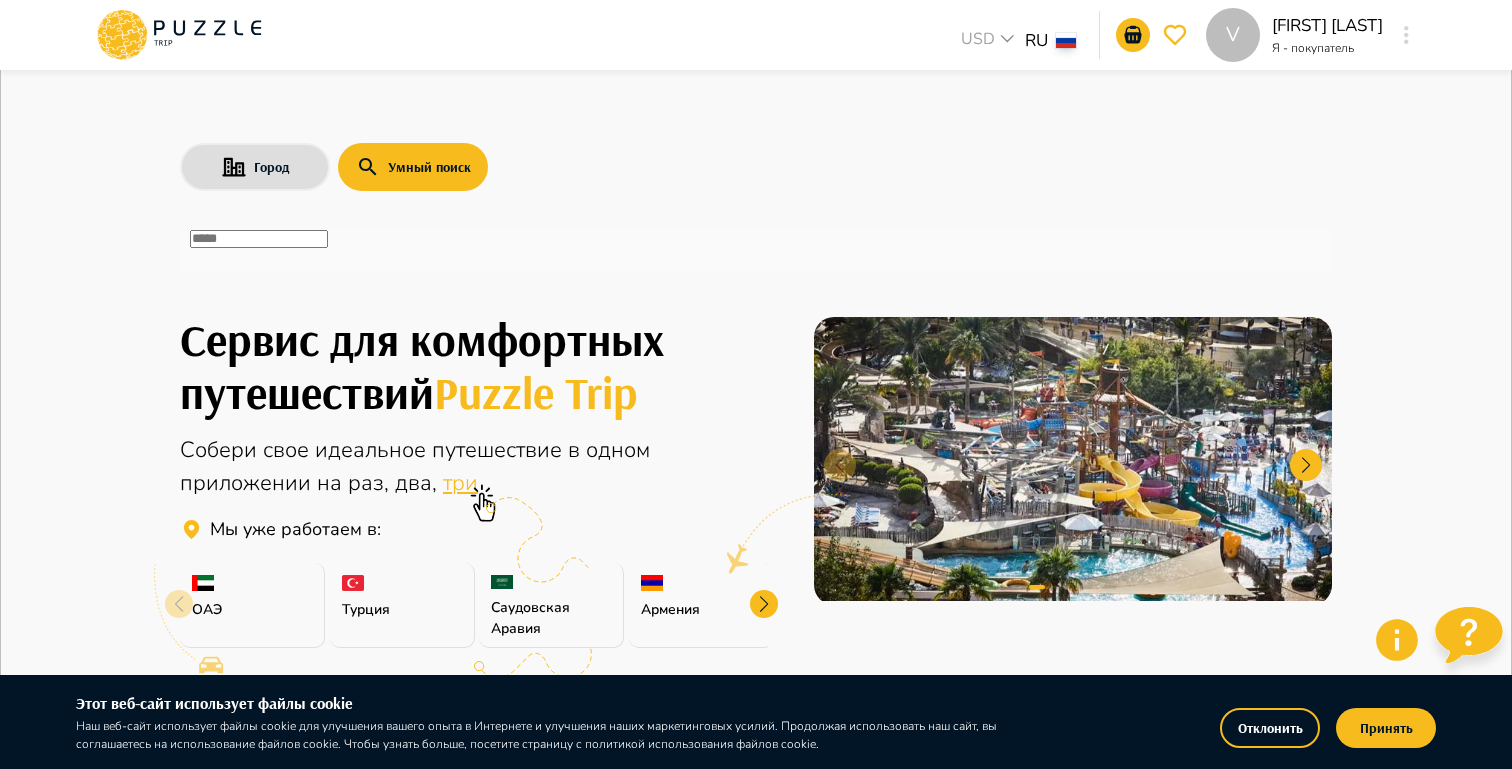 click at bounding box center [1406, 35] 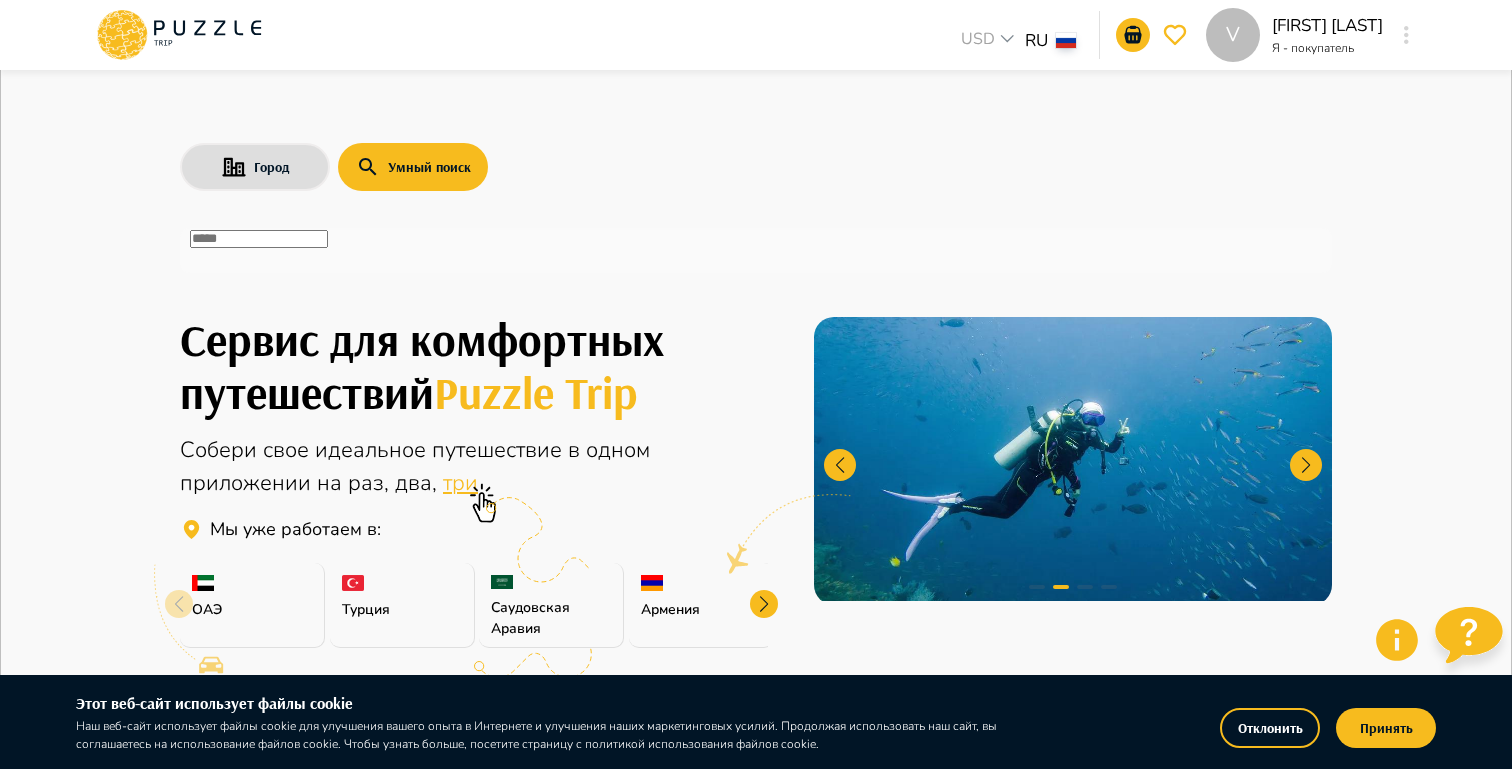 click on "Профиль" at bounding box center [756, 2524] 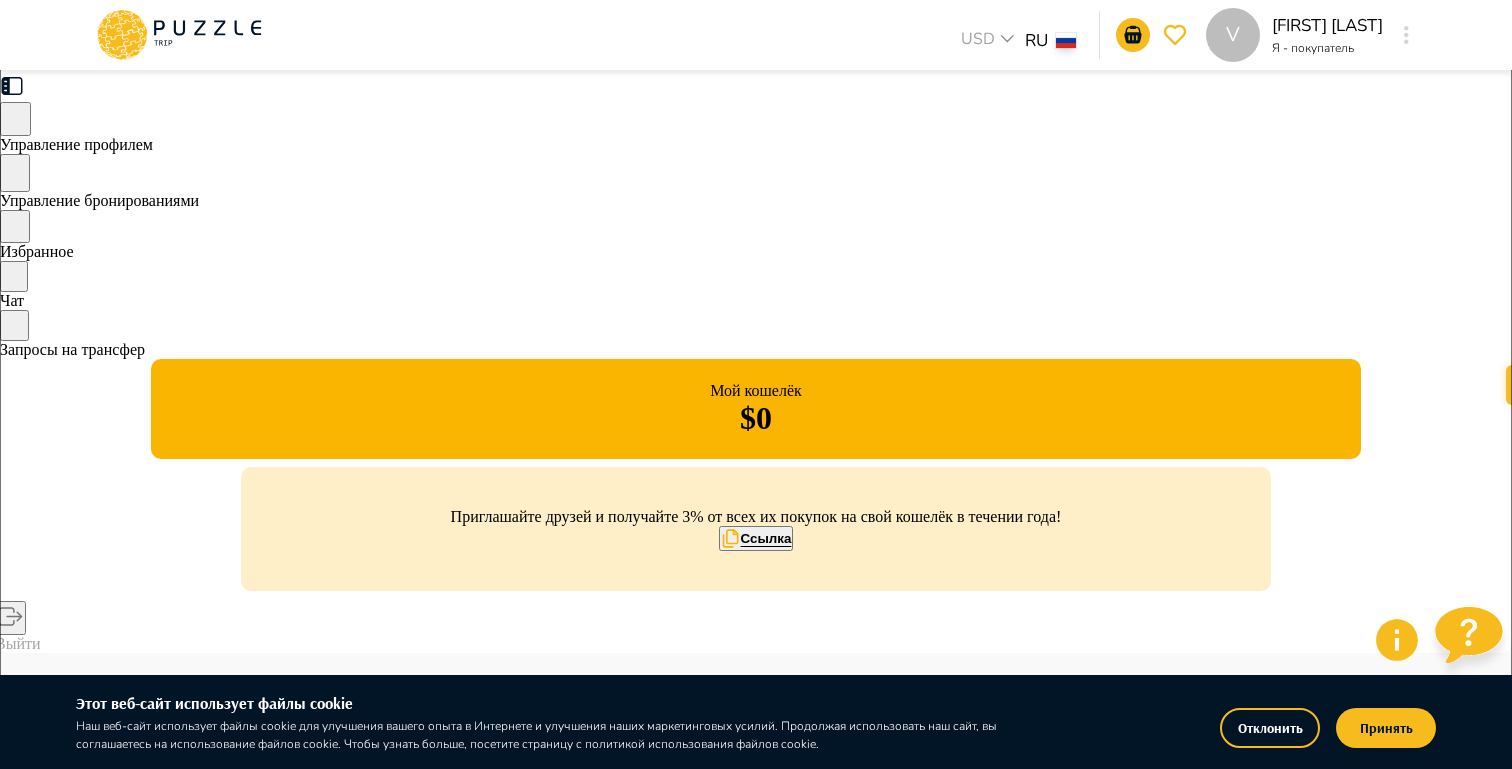 click on "Избранное" at bounding box center [99, 200] 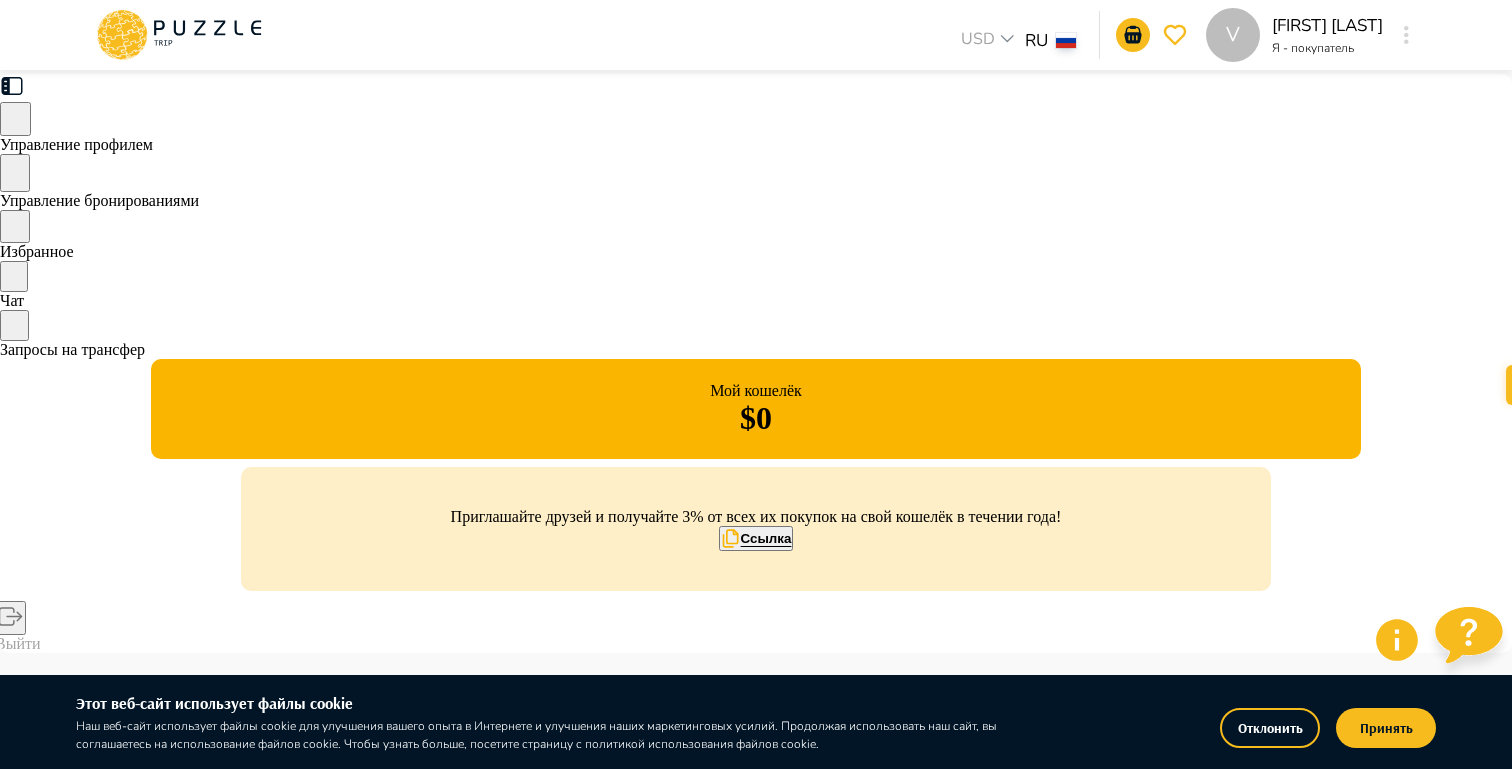 click at bounding box center (179, 35) 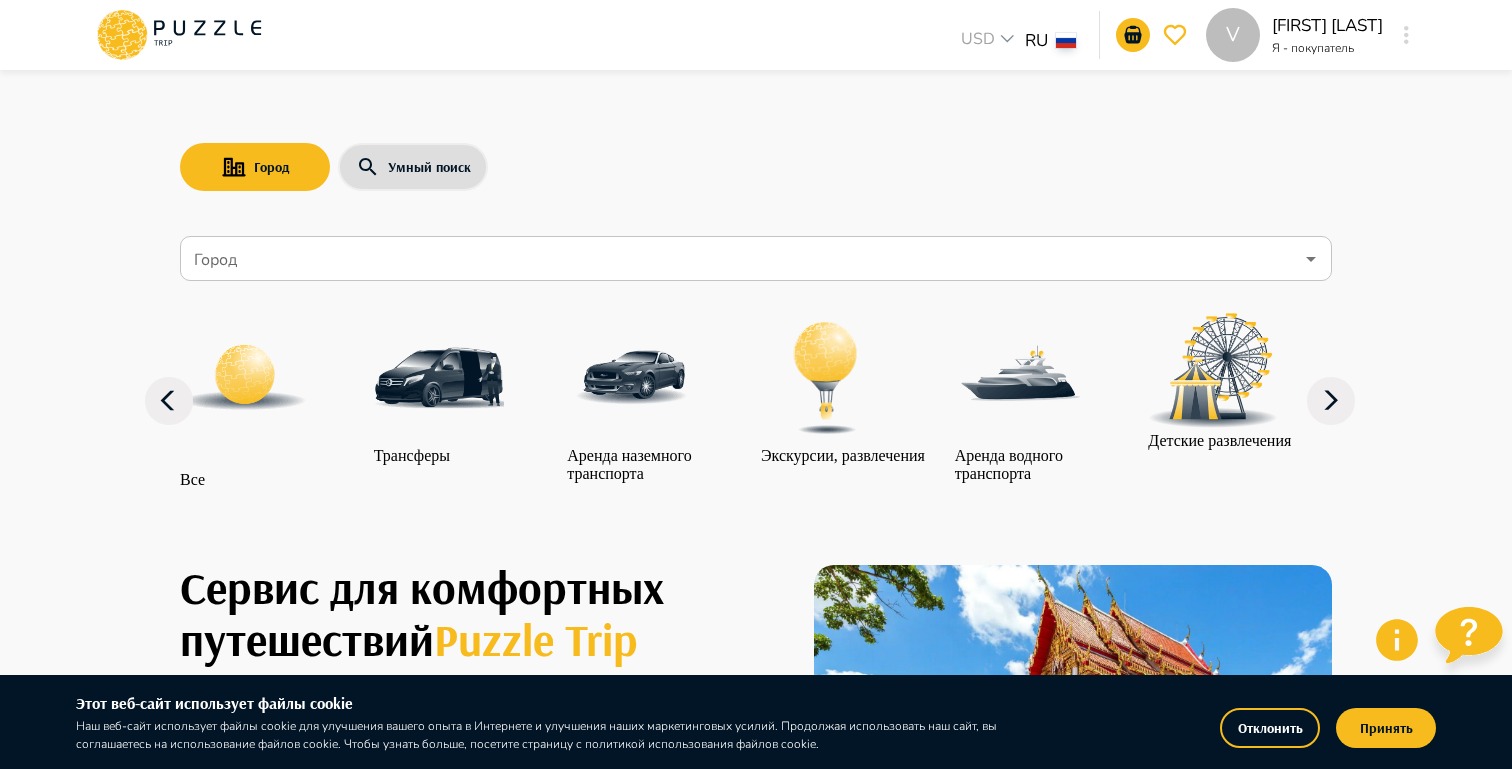 click on "Город Умный поиск Город Город Все Трансферы Аренда наземного транспорта Экскурсии, развлечения Аренда водного транспорта Детские
развлечения Входные билеты Бизнес-авиация Автомобили с водителем" at bounding box center (756, 297) 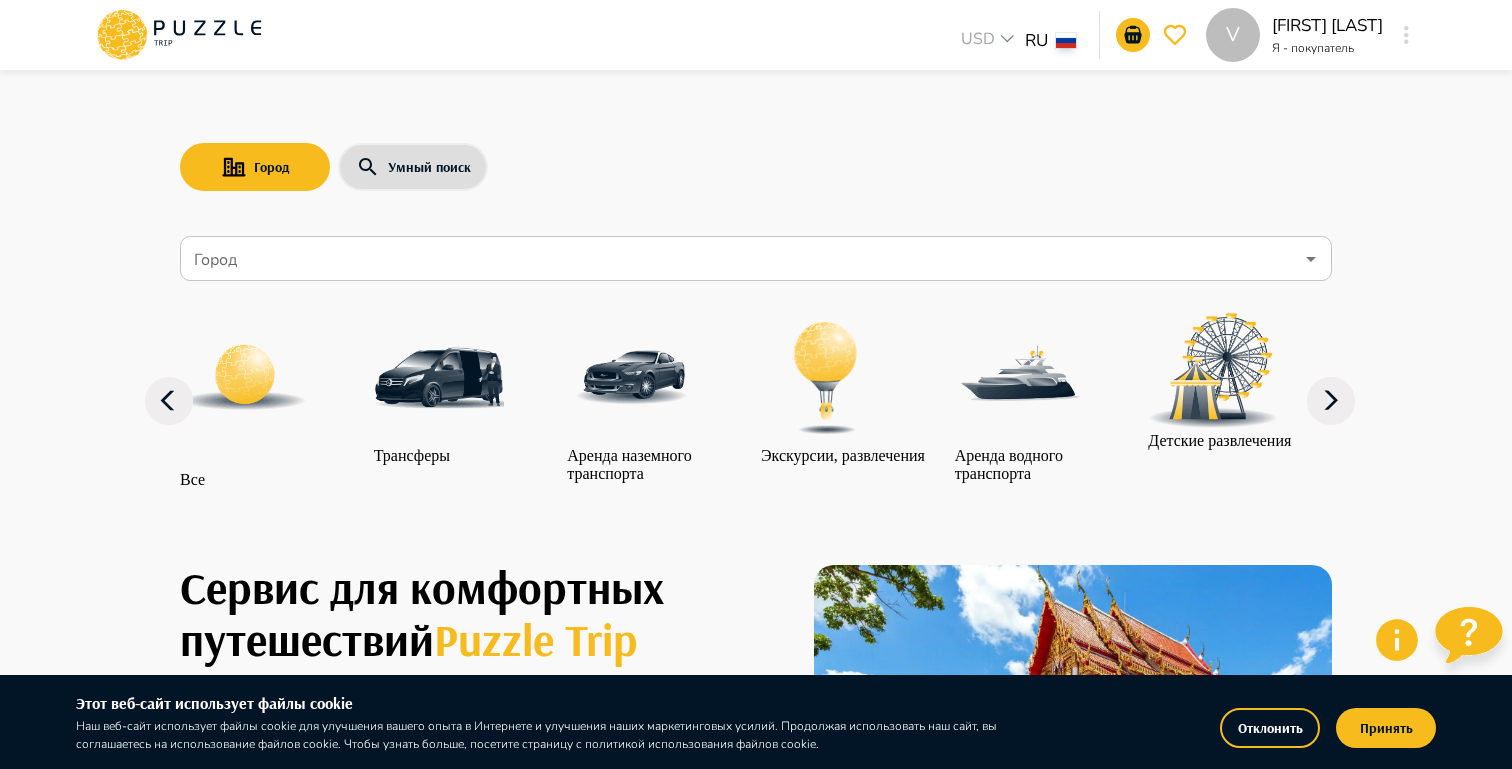 click at bounding box center (179, 35) 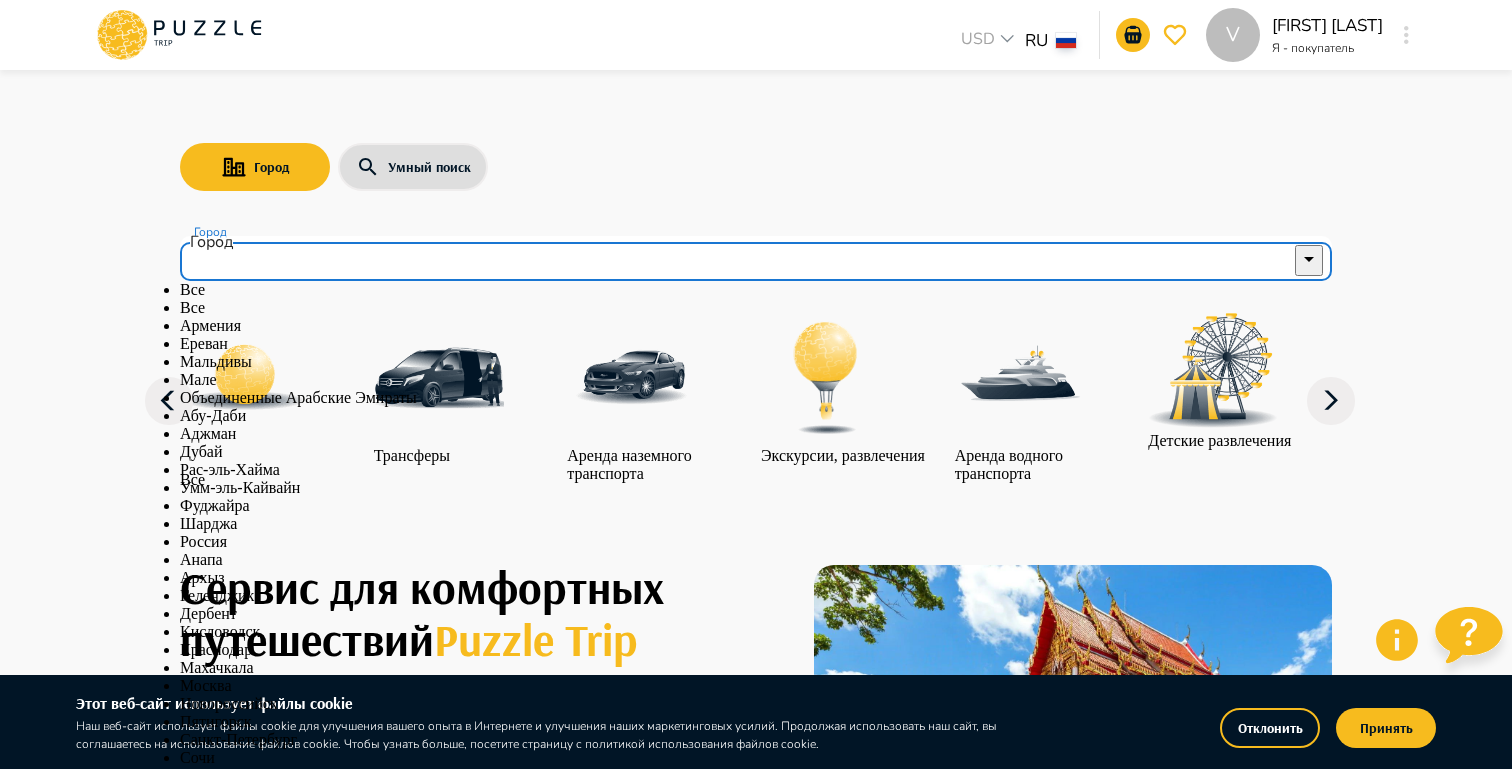 click on "Все Все Армения Ереван Мальдивы Мале Объединенные Арабские Эмираты Абу-Даби Аджман Дубай Рас-эль-Хайма Умм-эль-Кайвайн Фуджайра Шарджа Россия Анапа Архыз Геленджик Дербент Кисловодск Краснодар Махачкала Москва Новороссийск Пятигорск Санкт-Петербург Сочи Сейшелы Сейшелы Таиланд Бангкок Пхукет Турция Аланья Анталья Белек Кемер Мармарис Сиде Стамбул Фетхие" at bounding box center [756, 650] 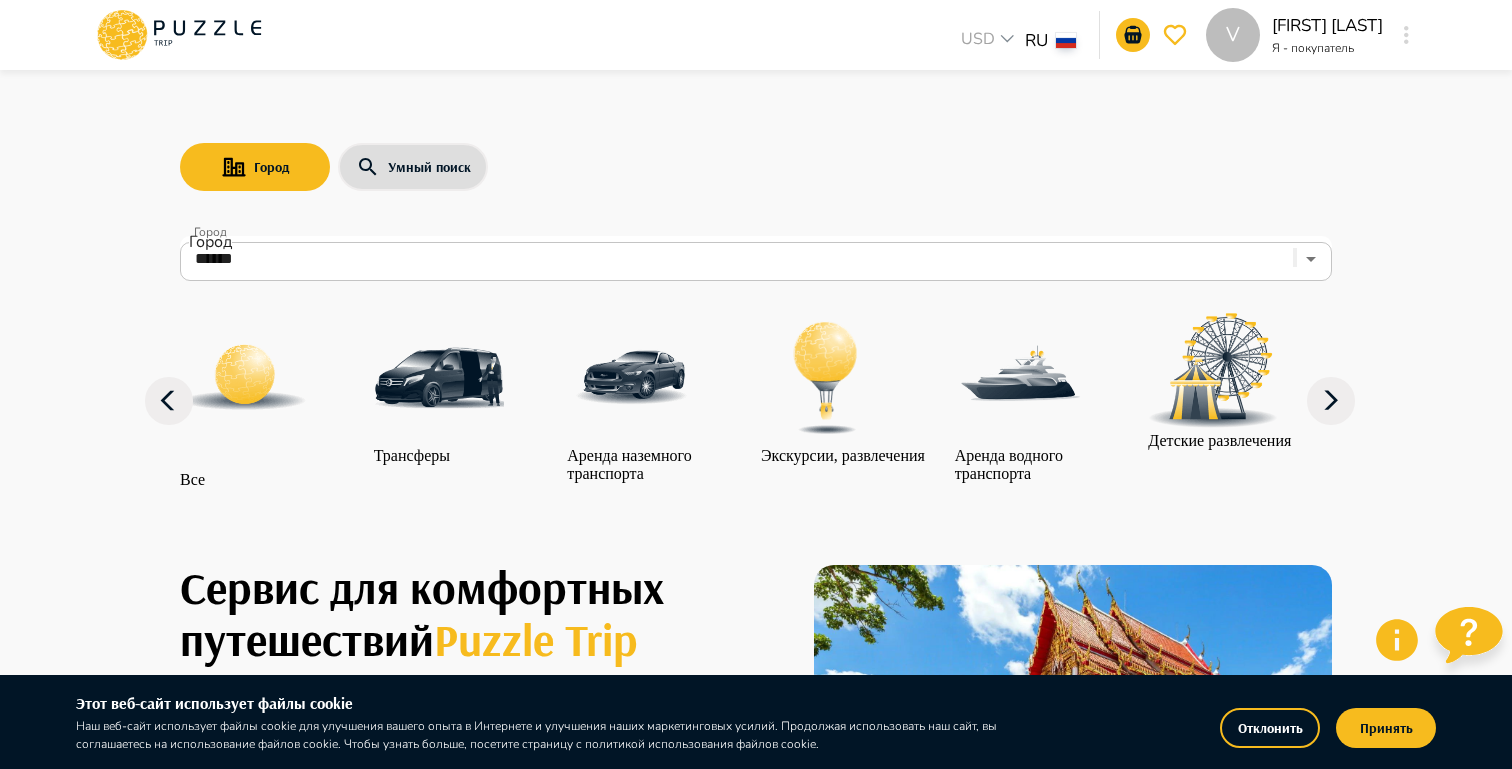 click at bounding box center (439, 378) 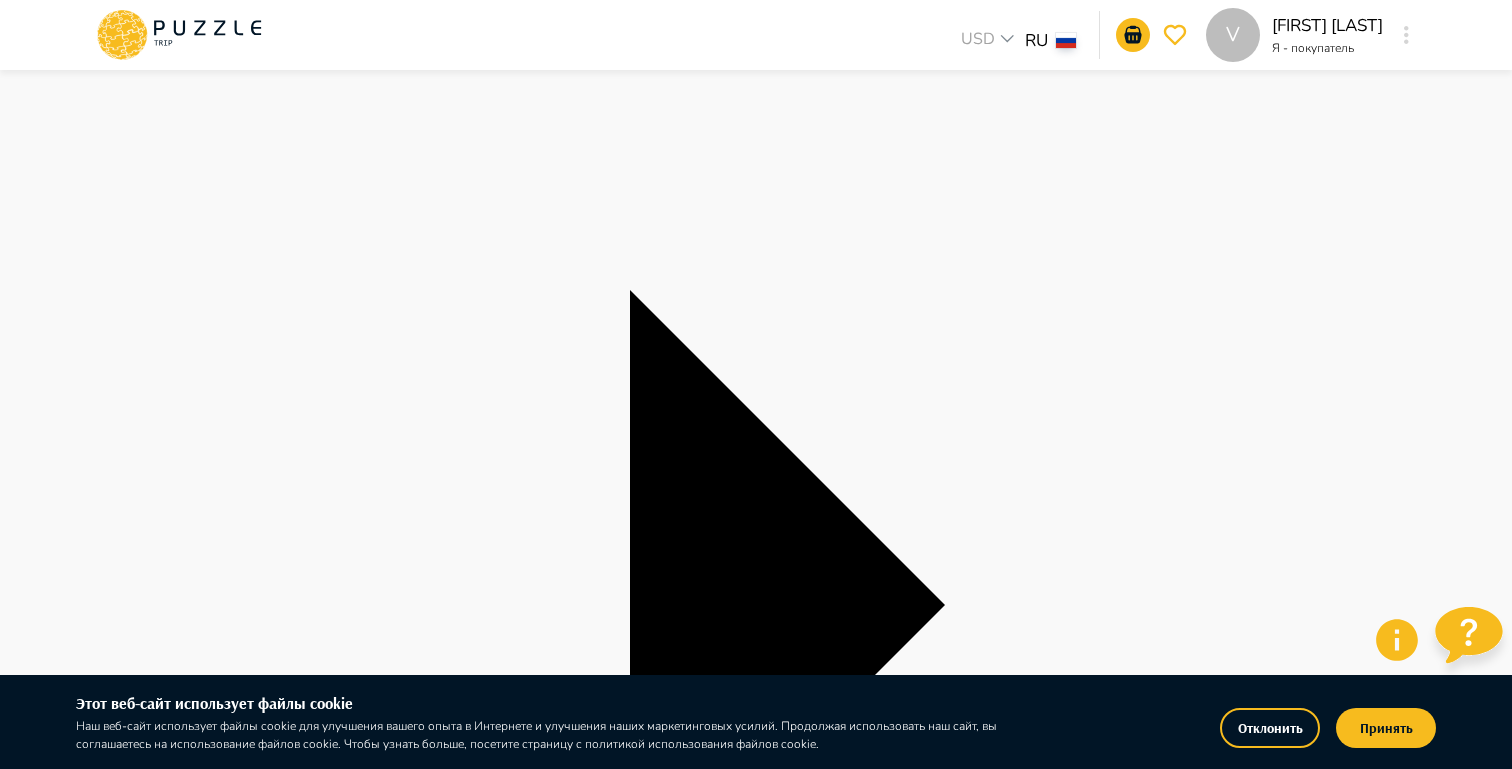 scroll, scrollTop: 269, scrollLeft: 0, axis: vertical 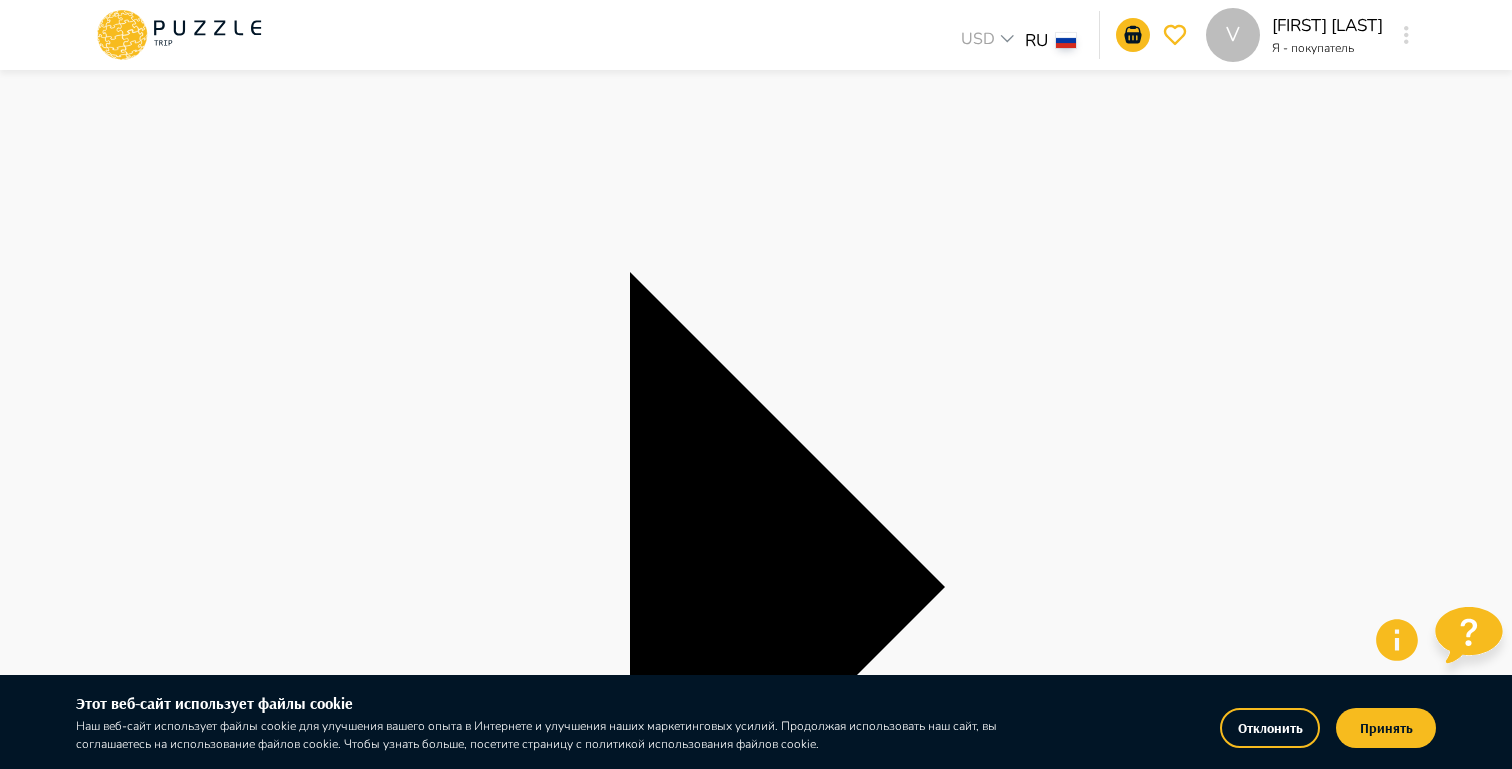click at bounding box center [737, 4868] 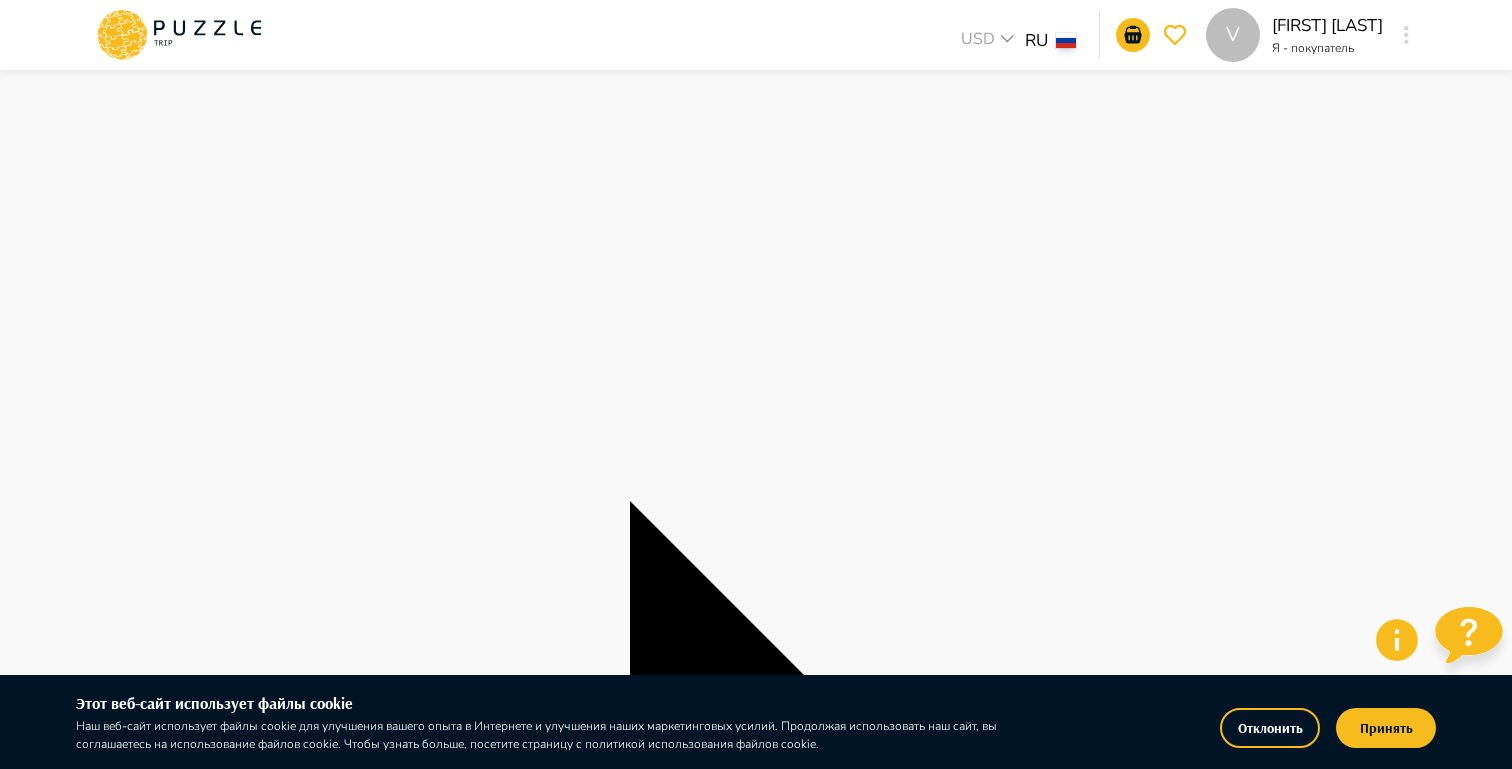 scroll, scrollTop: 0, scrollLeft: 0, axis: both 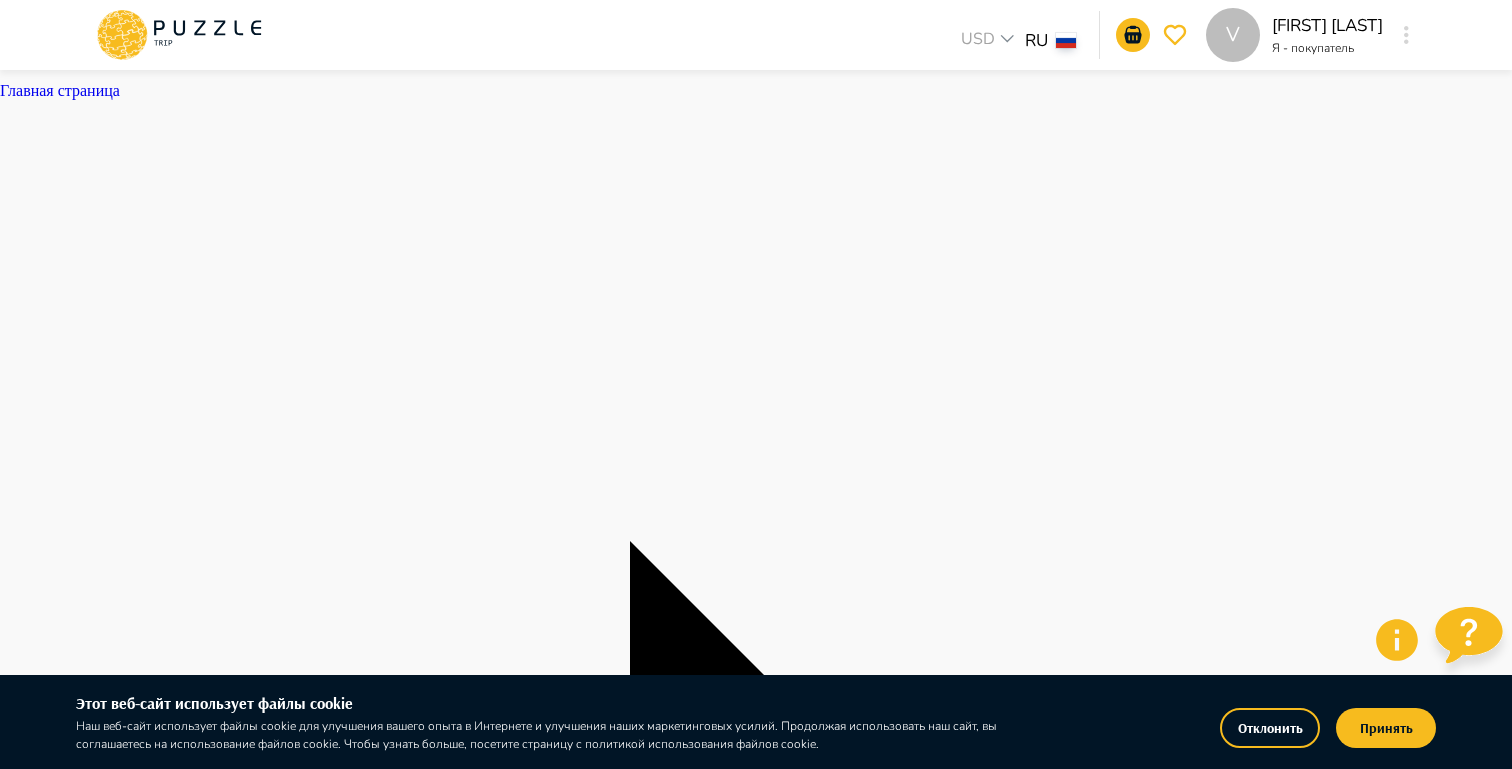 click at bounding box center [179, 35] 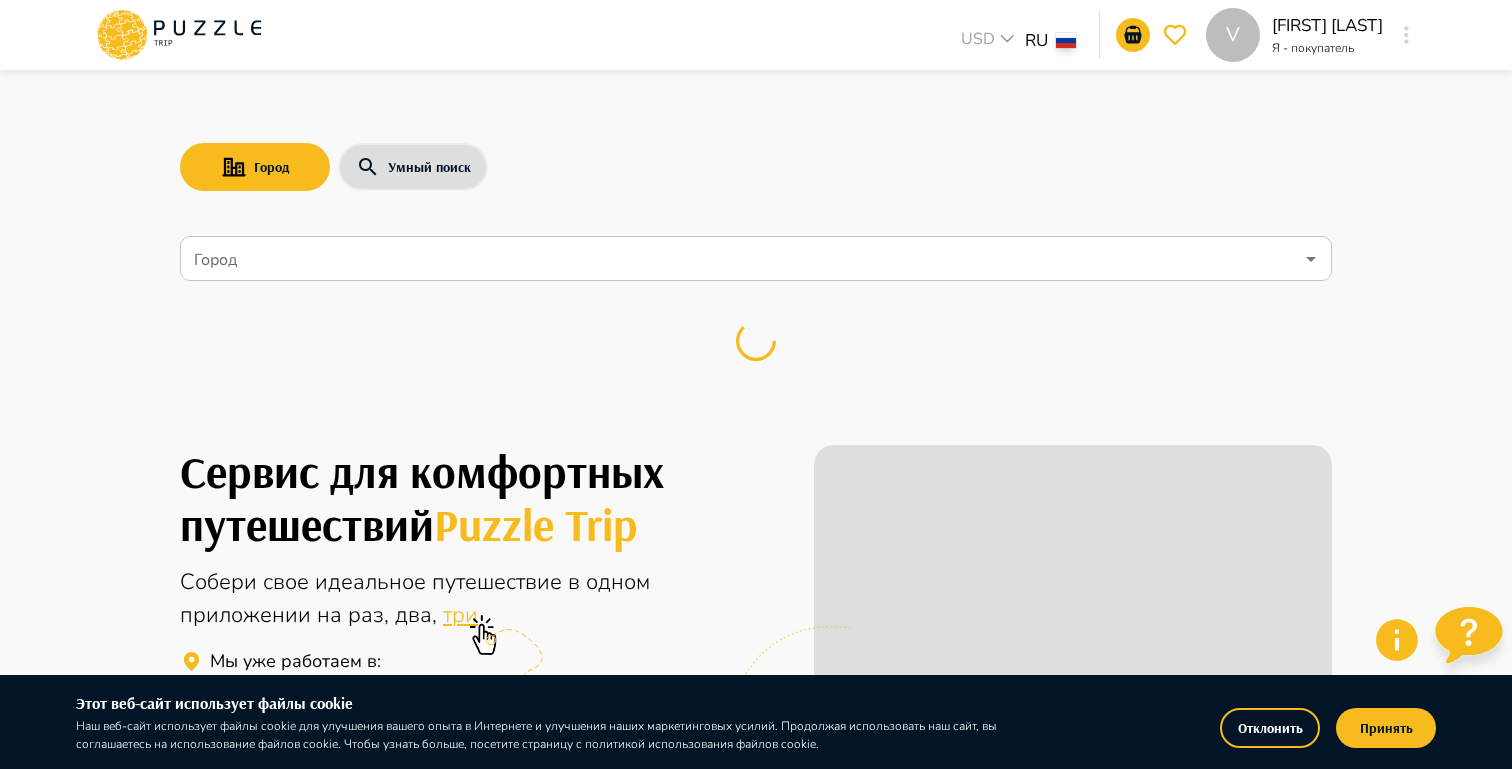 click on "Город" at bounding box center (741, 259) 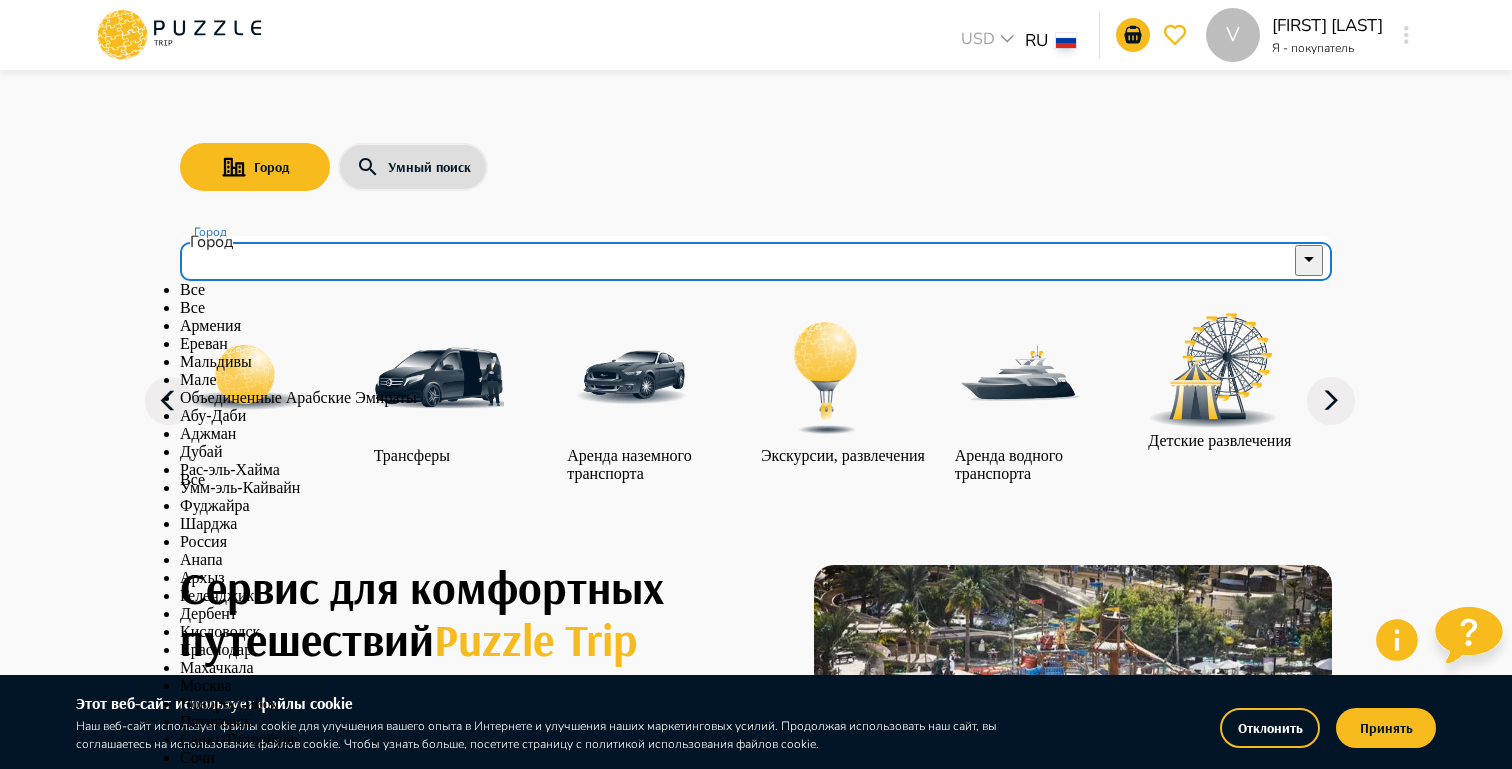 click on "Ереван" at bounding box center (756, 344) 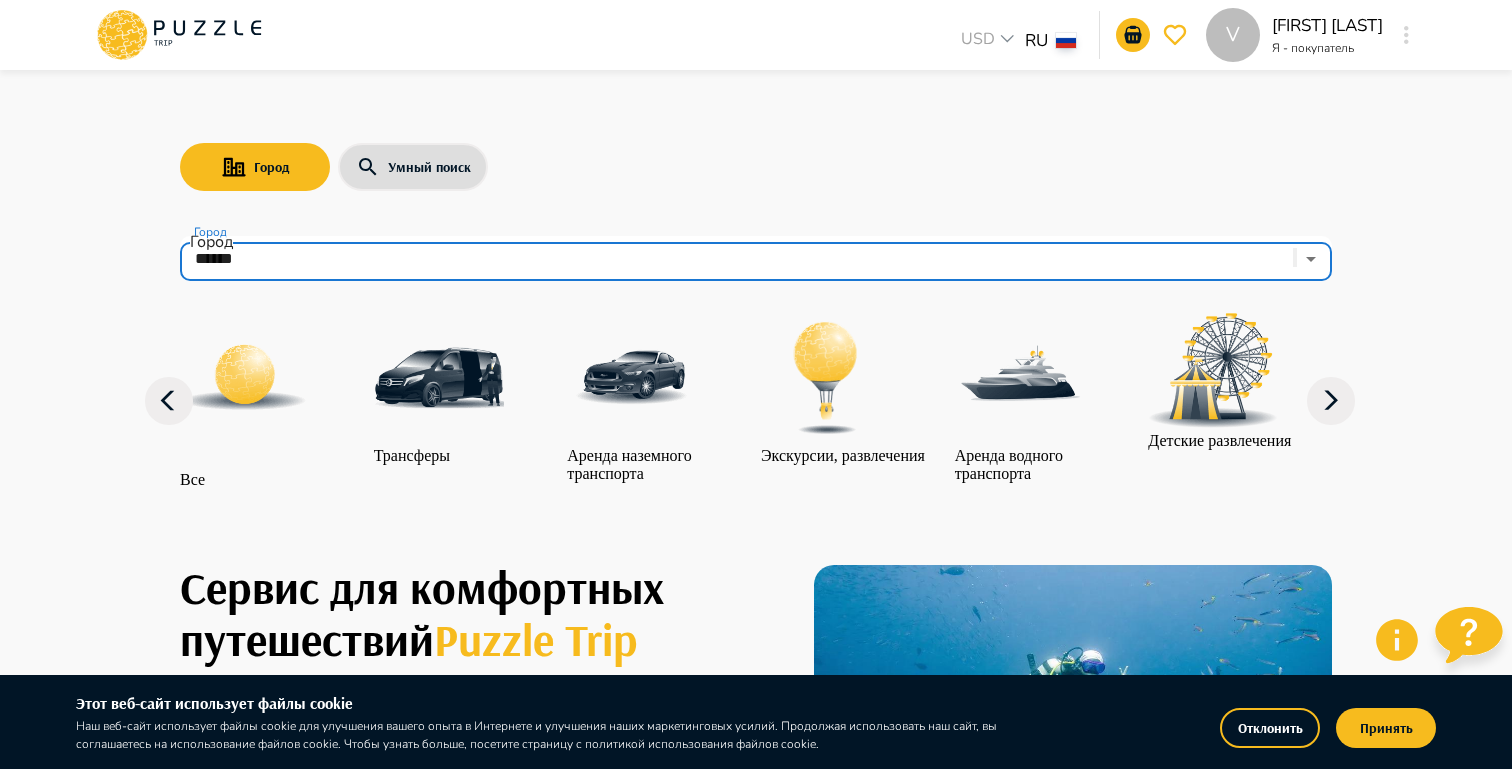 click at bounding box center [439, 378] 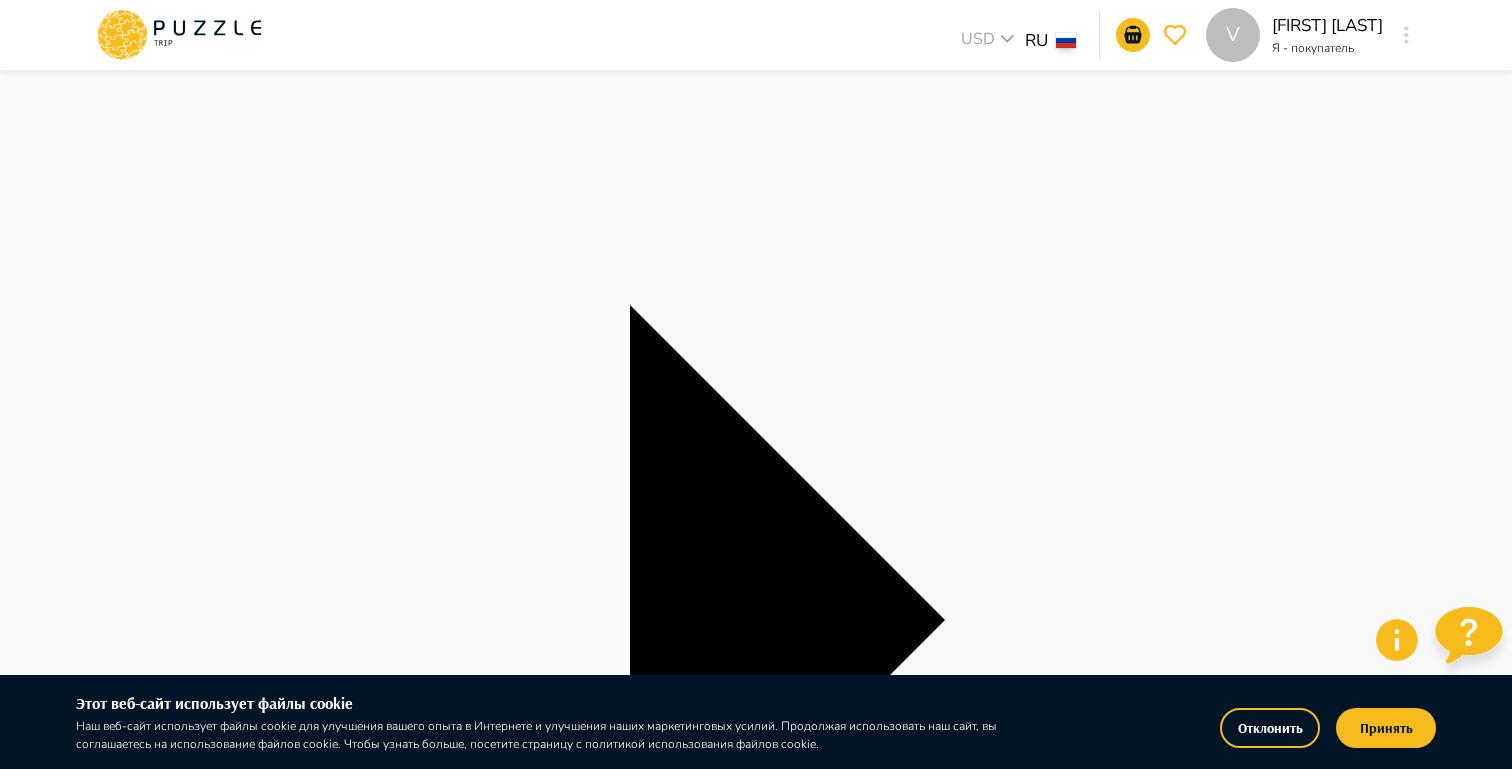scroll, scrollTop: 237, scrollLeft: 0, axis: vertical 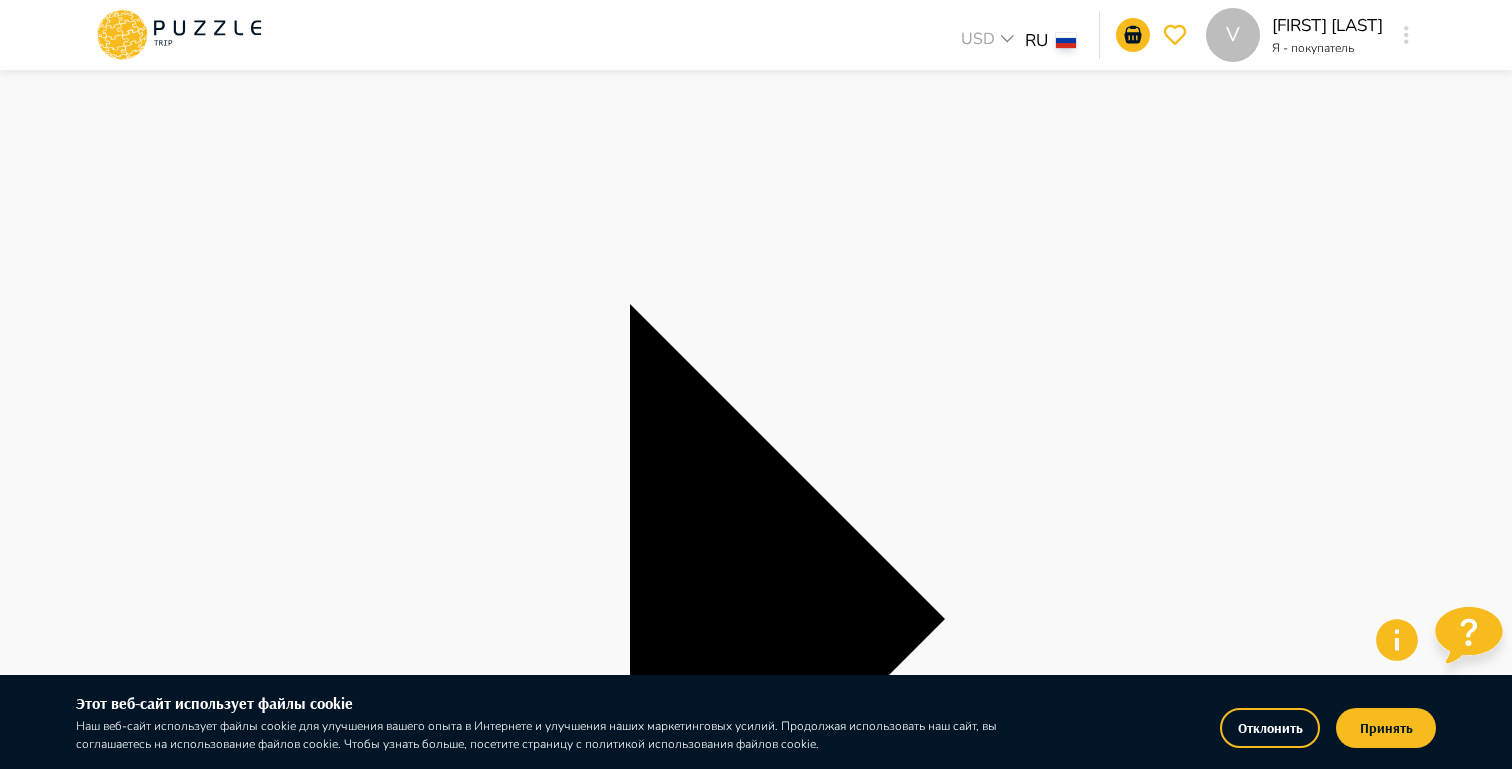 click at bounding box center (737, 3438) 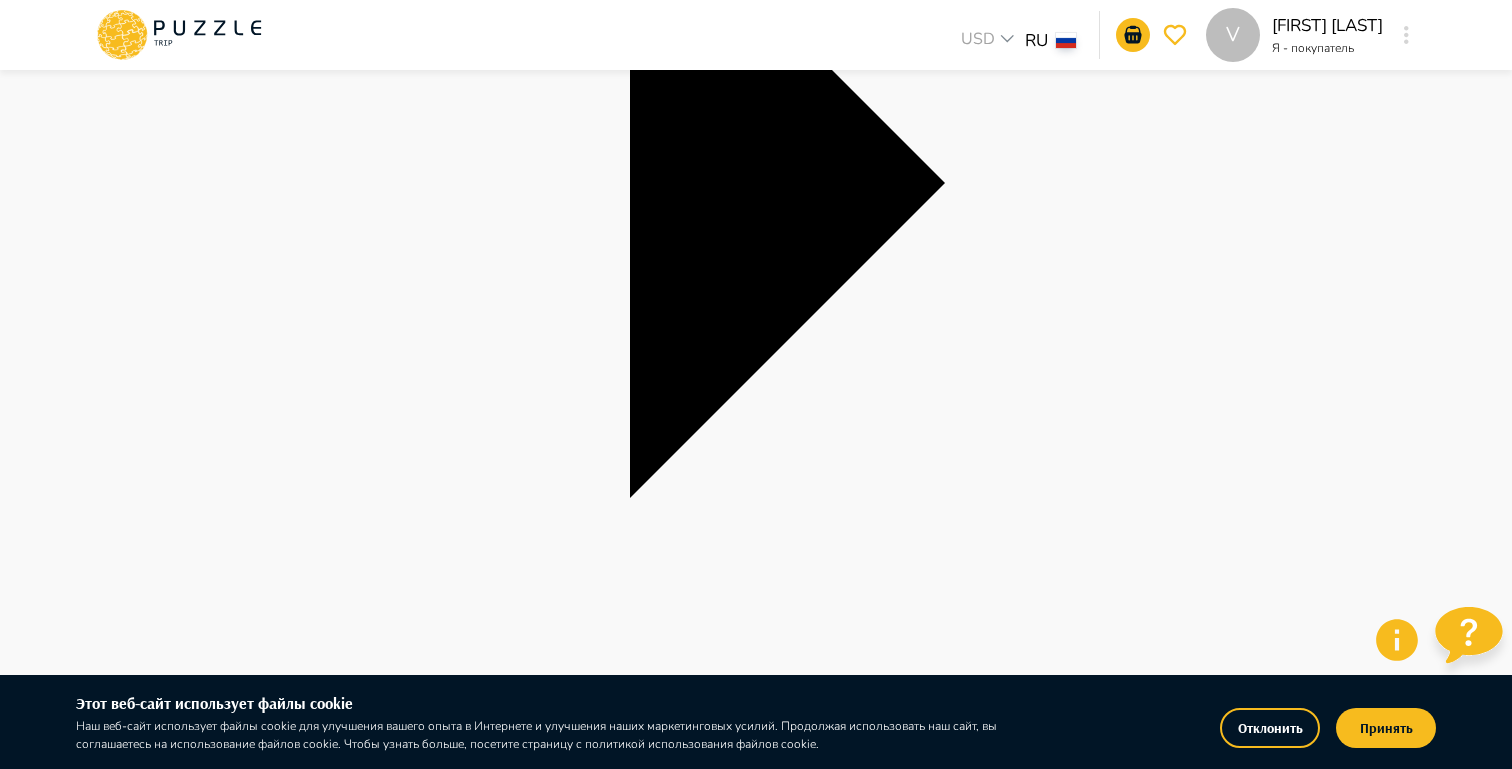 scroll, scrollTop: 745, scrollLeft: 0, axis: vertical 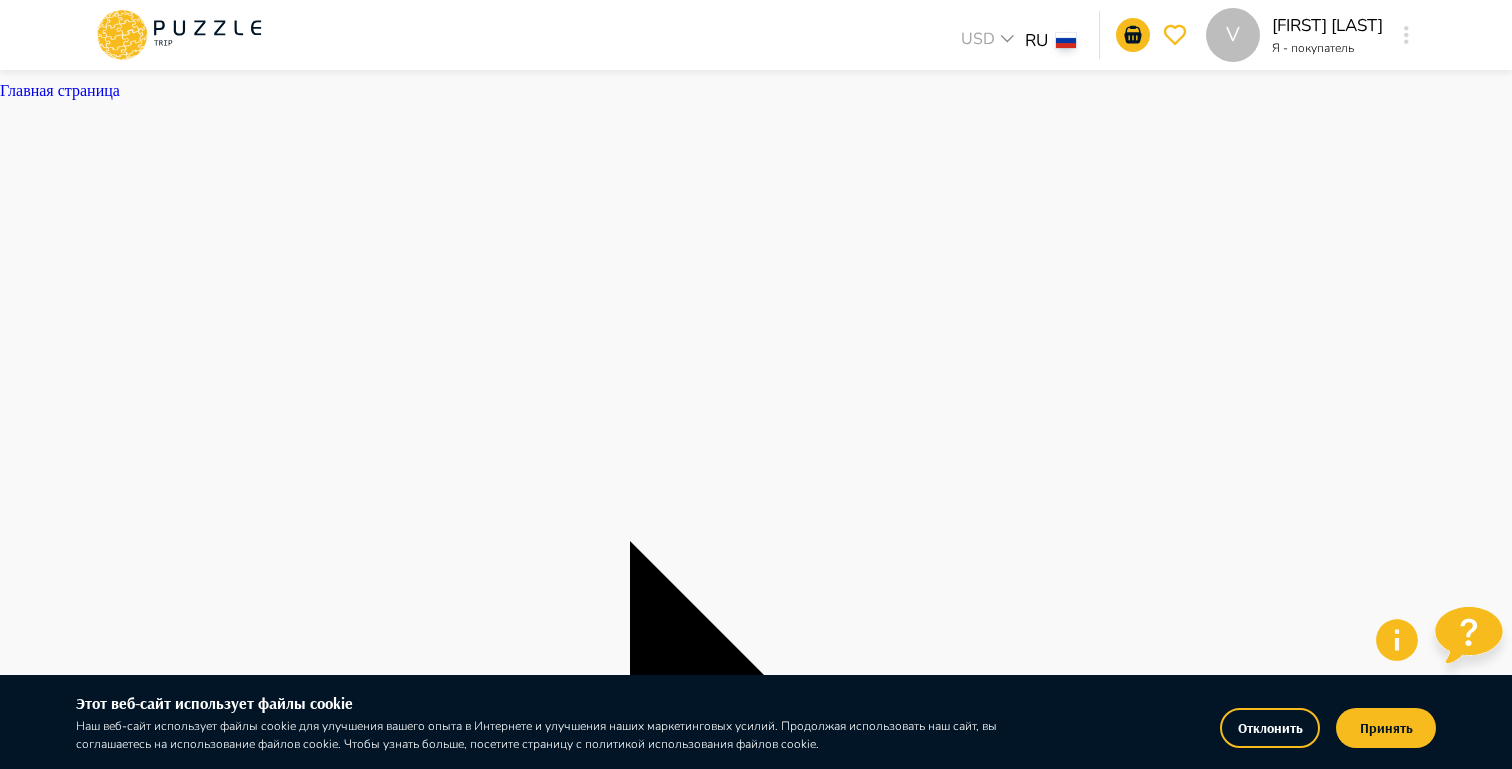 click at bounding box center (179, 35) 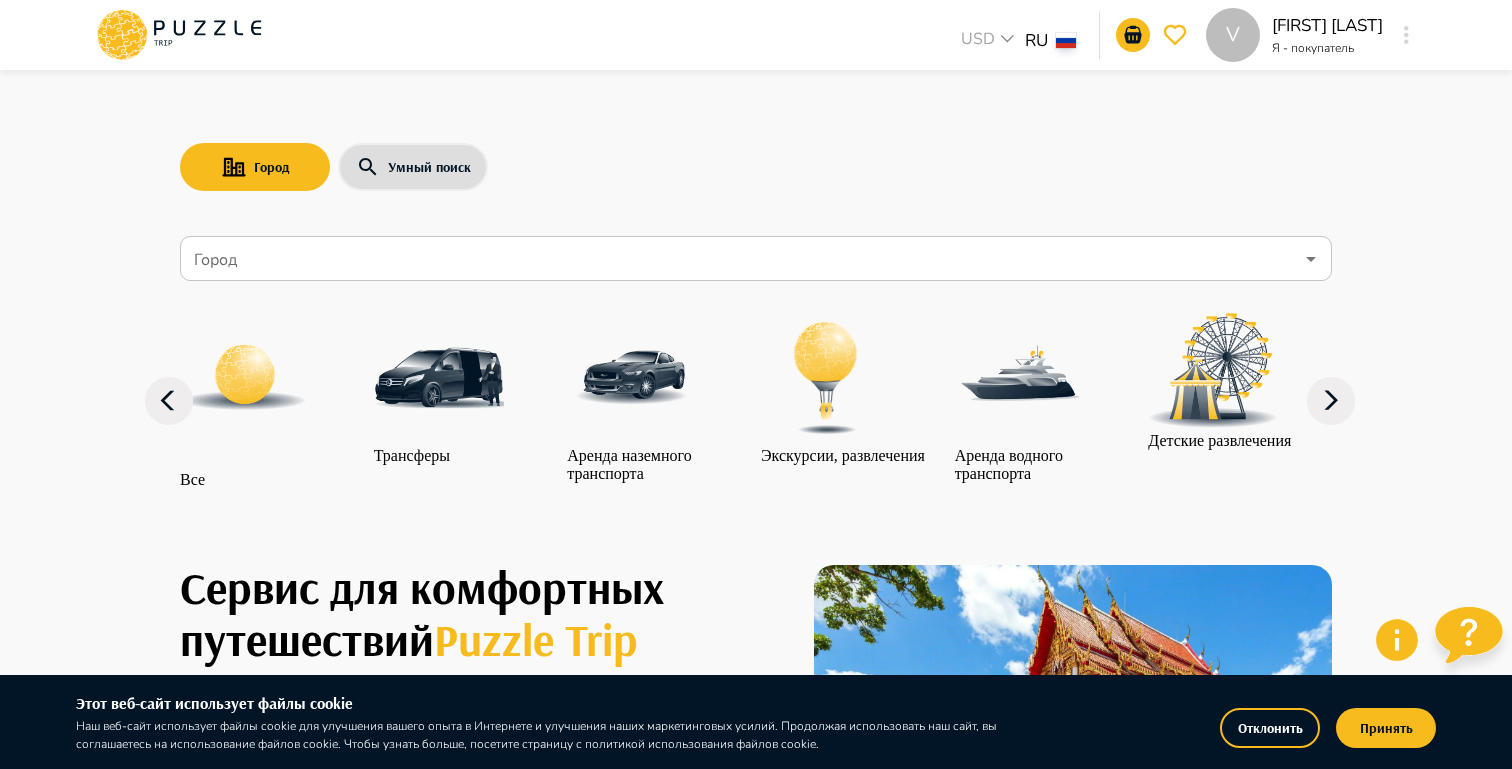 click on "Город Умный поиск Город Город Все Трансферы Аренда наземного транспорта Экскурсии, развлечения Аренда водного транспорта Детские
развлечения Входные билеты Бизнес-авиация Автомобили с водителем Сервис для комфортных путешествий  Puzzle Trip Собери   свое   идеальное   путешествие   в   одном   приложении   на   раз,   два,   три   Мы уже работаем в : ОАЭ Турция Саудовская Аравия Армения Россия Танзания Республика Беларусь Египет Мальдивы Сейшелы Шри-Ланка Таиланд Куба Карибы Мальта Азорские острова Групповая экскурсия в аквапарк Wild Wadi От     $ 95 Дайвинг в Фуджейре" at bounding box center [756, 1667] 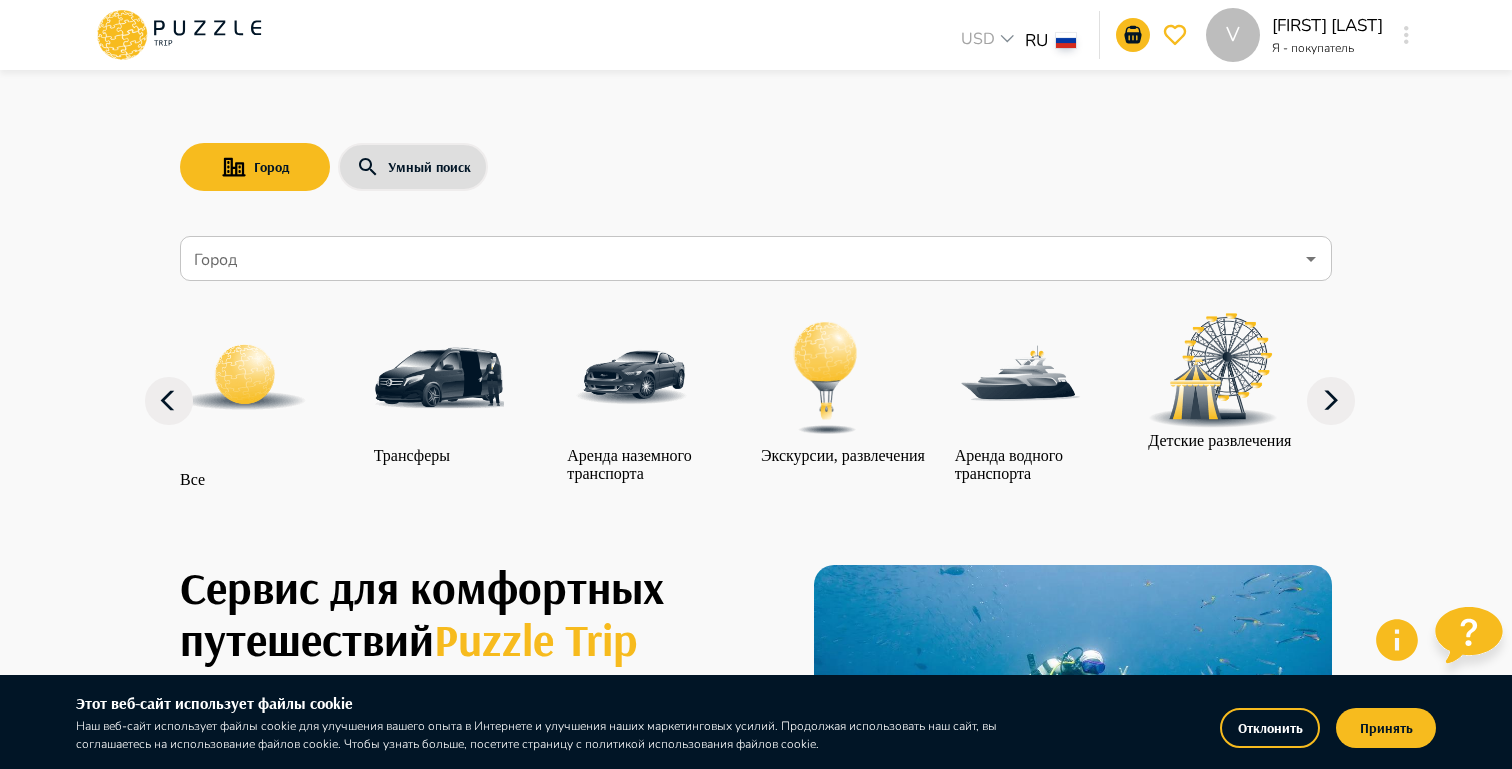 click at bounding box center (756, 3655) 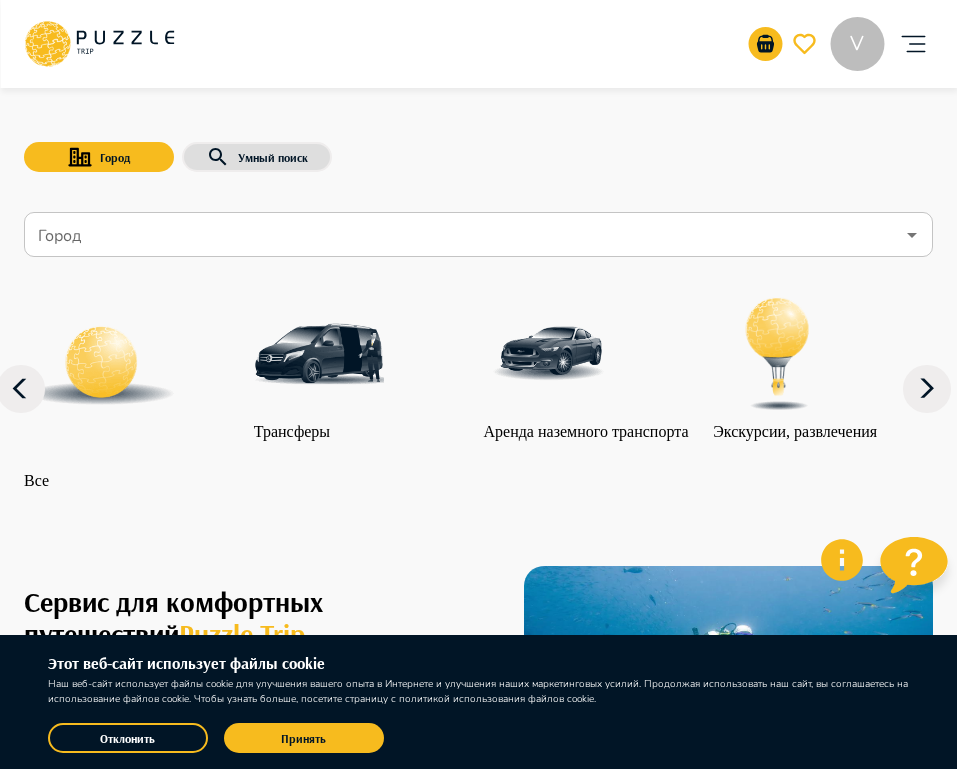 click at bounding box center (913, 44) 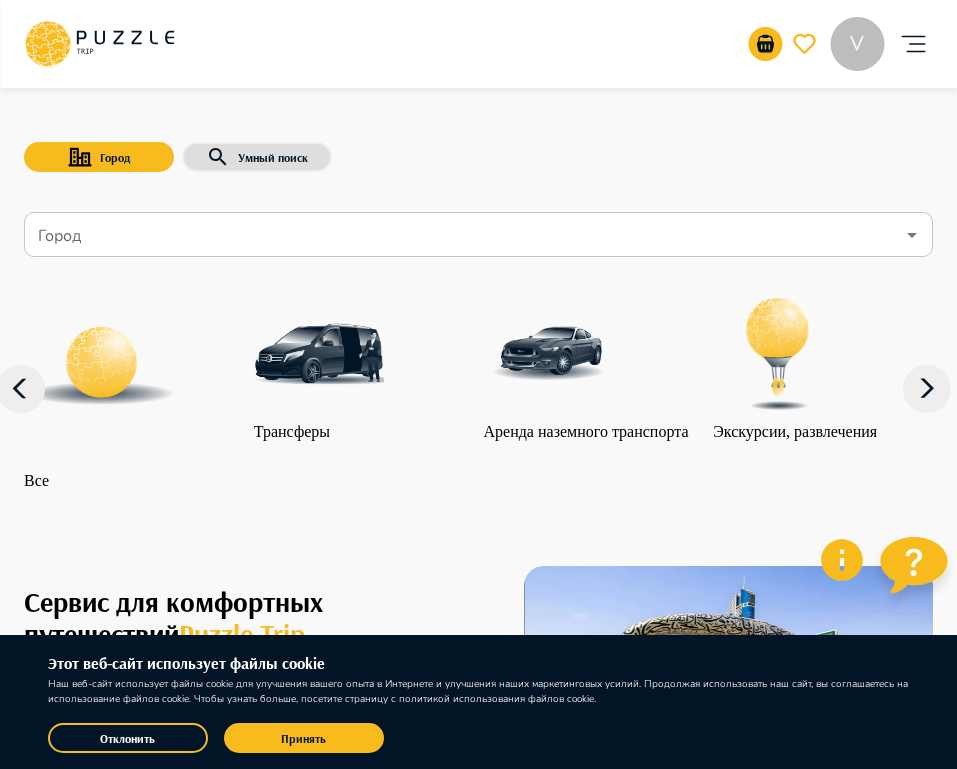 click at bounding box center (144, 4152) 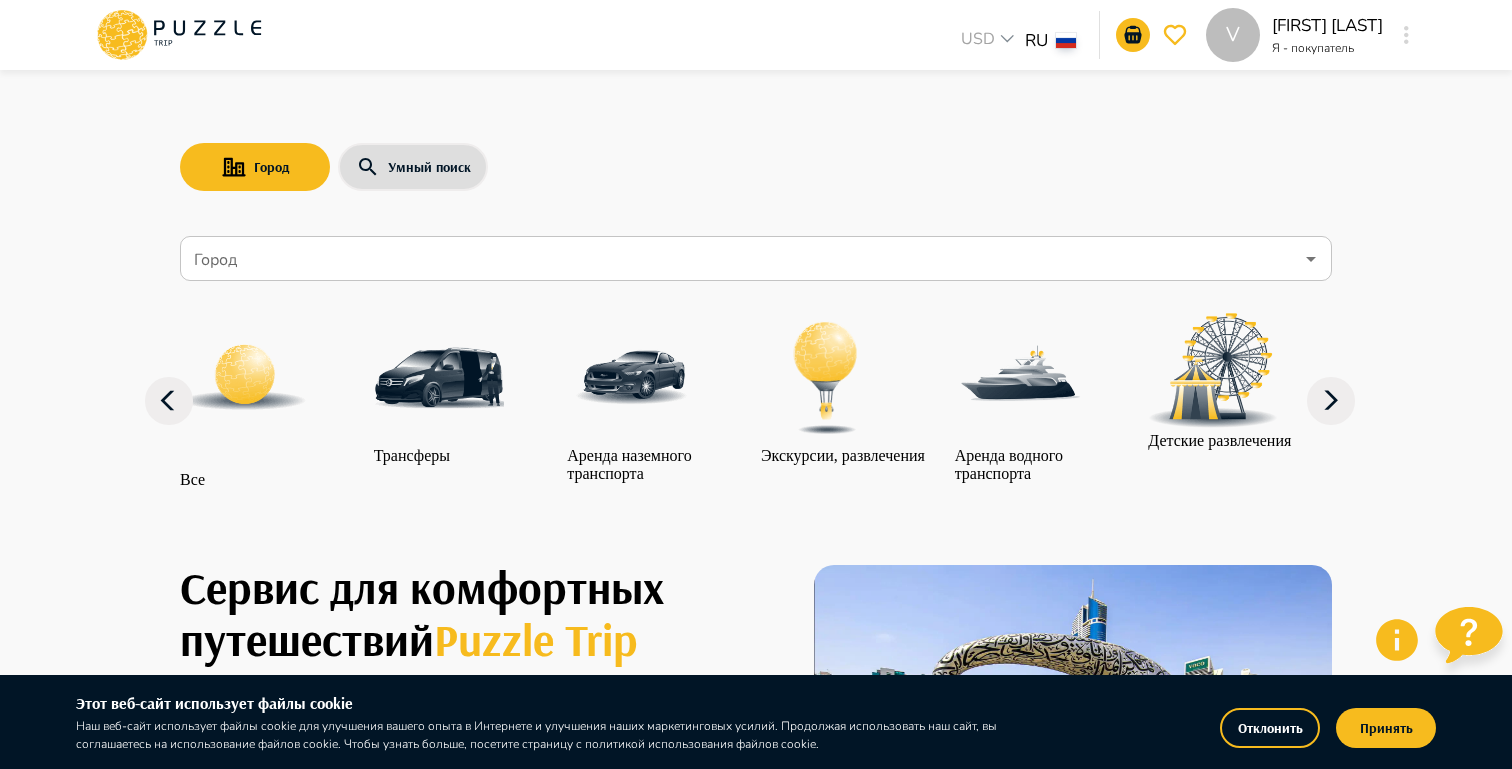 click on "V" at bounding box center [1406, 35] 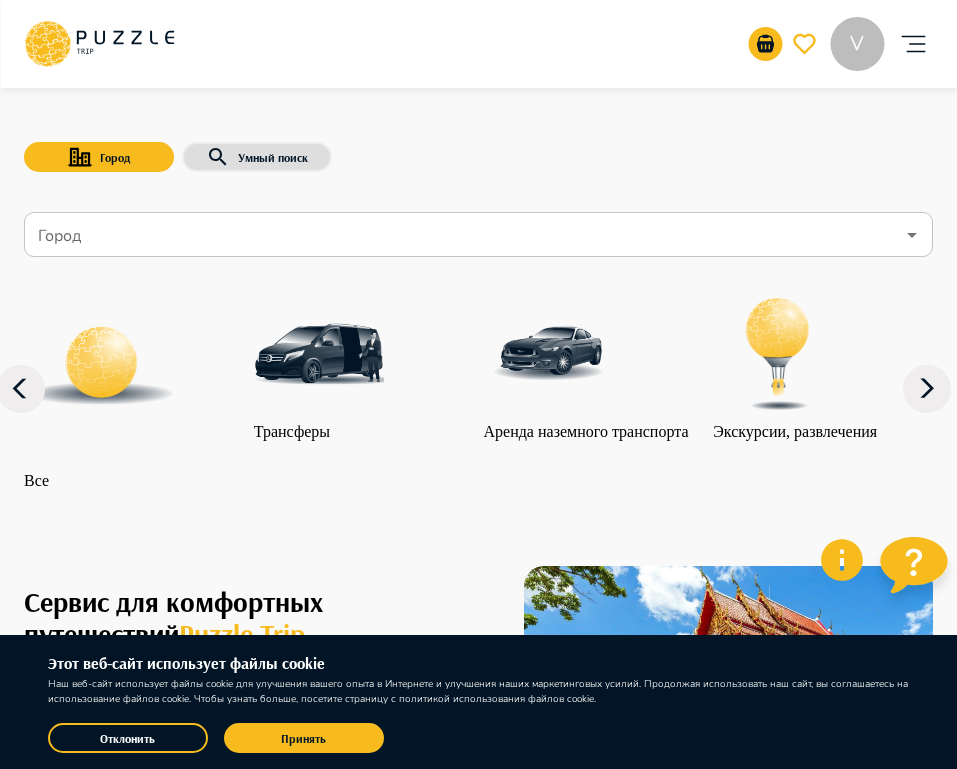 click at bounding box center [478, 4054] 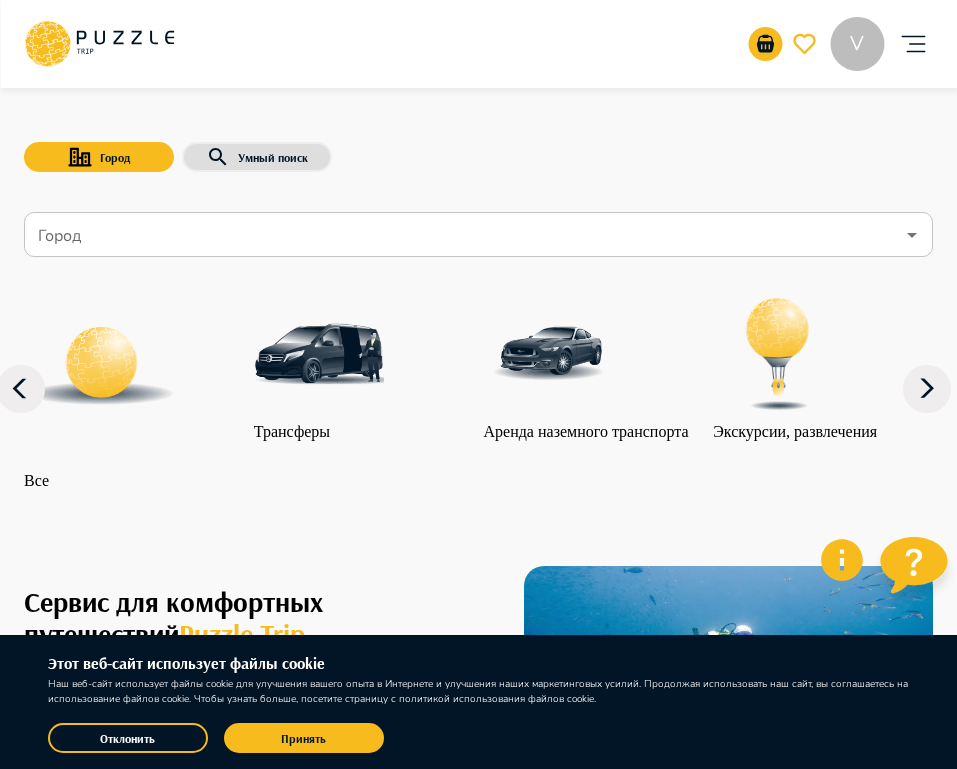 click at bounding box center [913, 44] 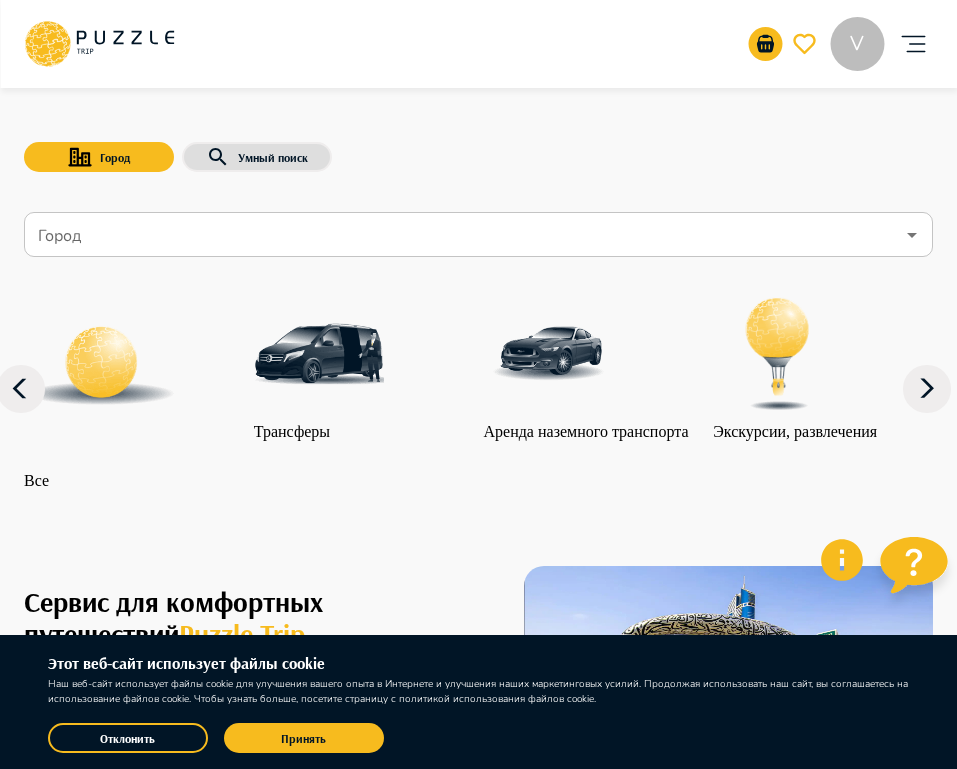 click on "Избранное" at bounding box center [478, 4295] 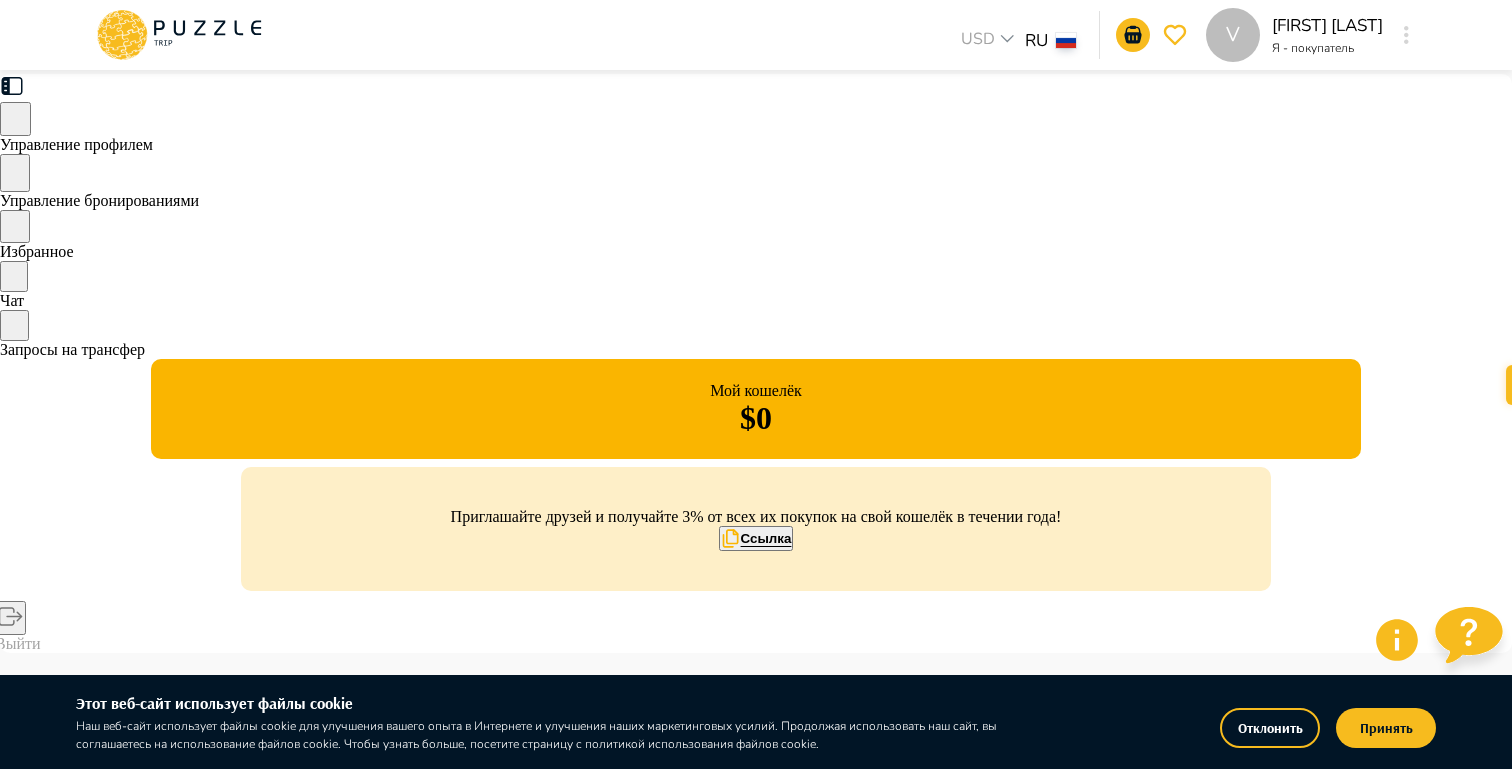 click on "V" at bounding box center (1406, 35) 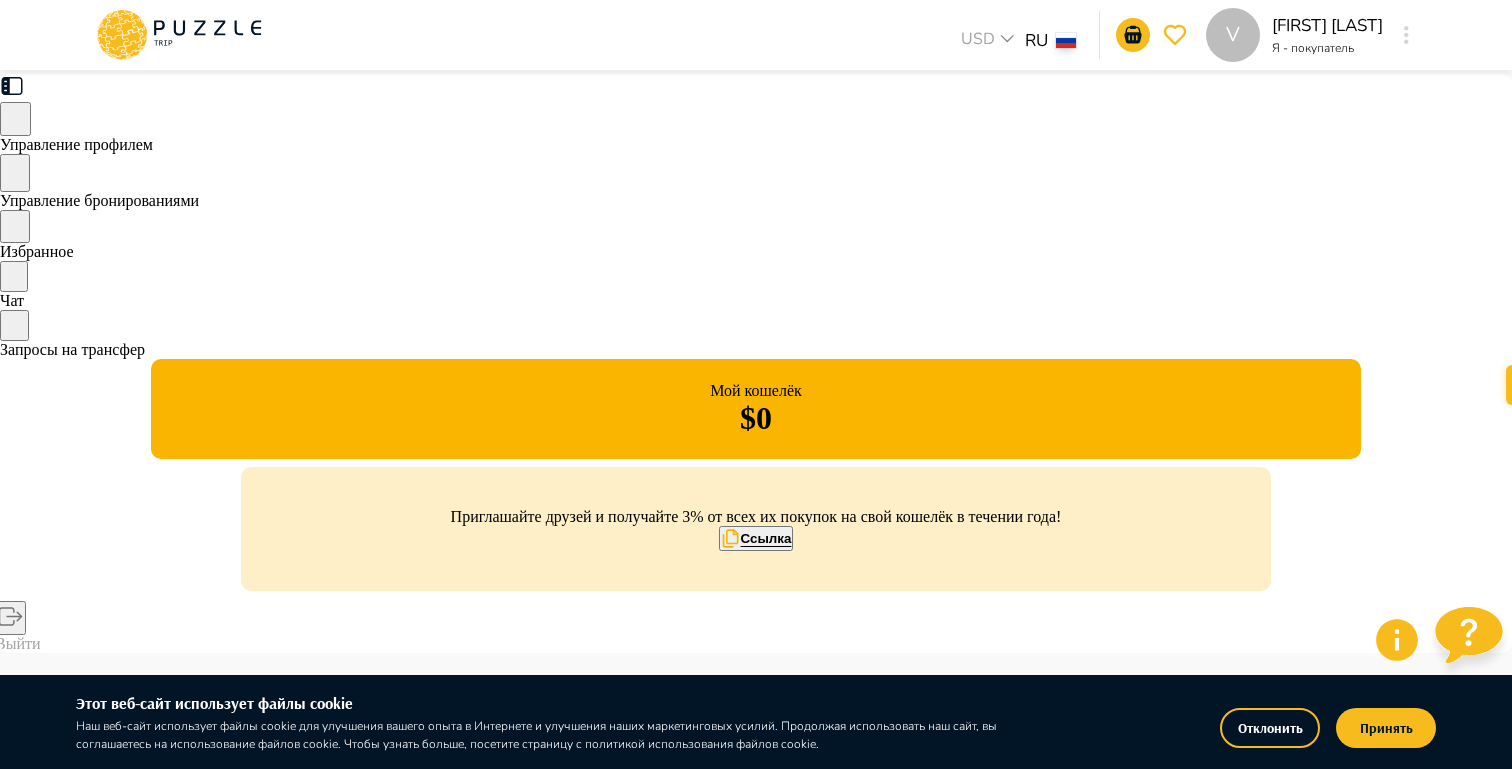 click on "Выйти" at bounding box center (756, 2955) 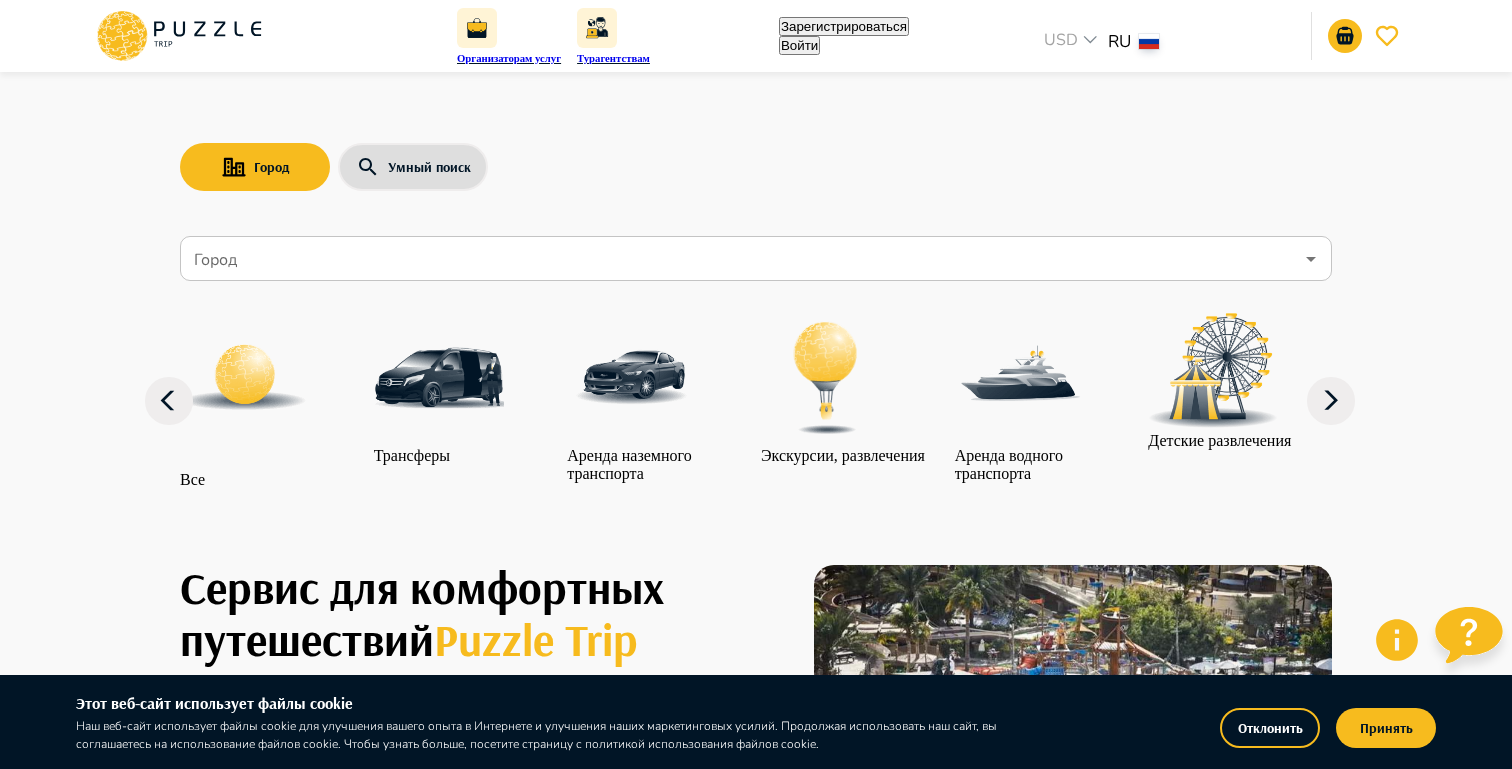 click on "Войти" at bounding box center [799, 45] 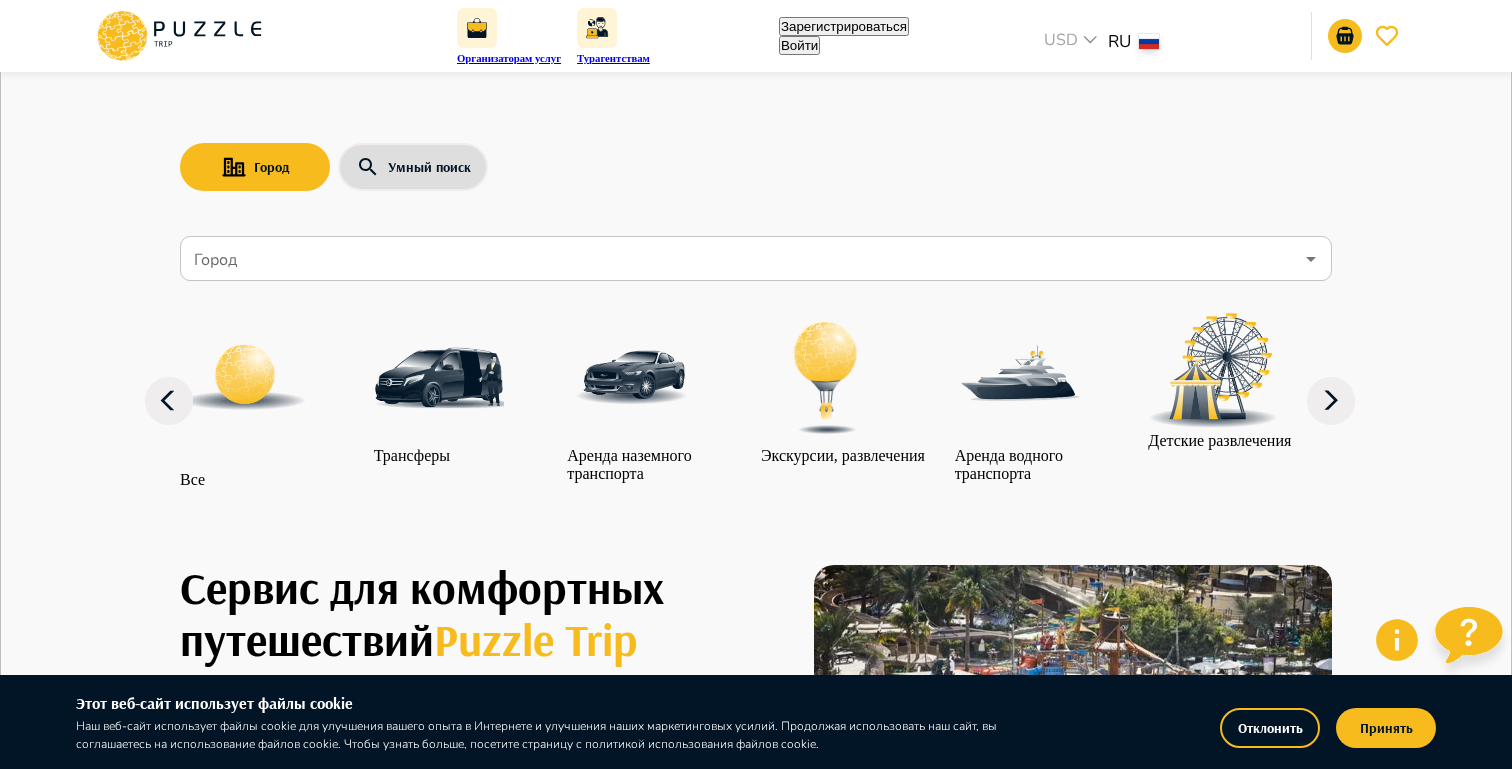 click on "Адрес электронной почты" at bounding box center (85, 3716) 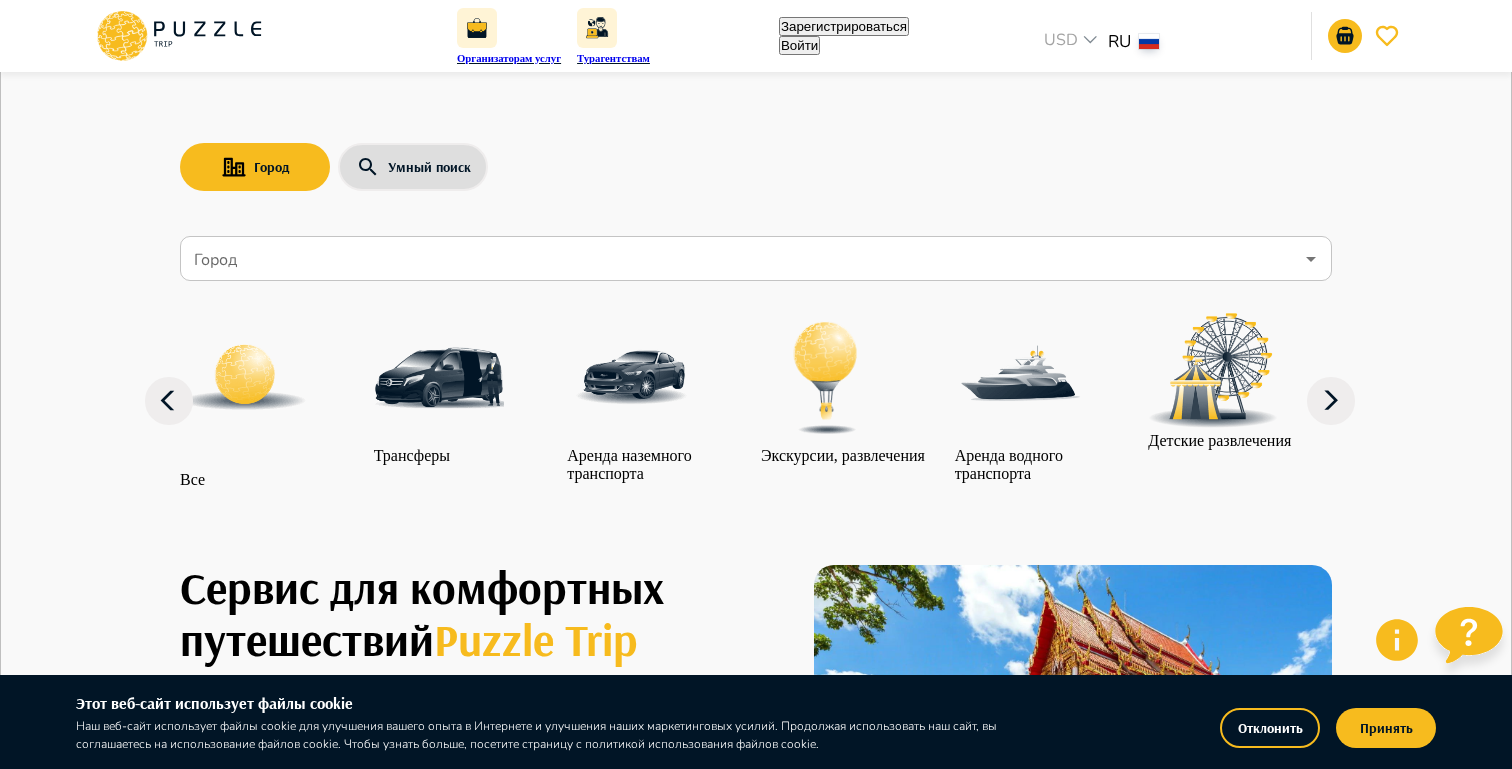 type on "**********" 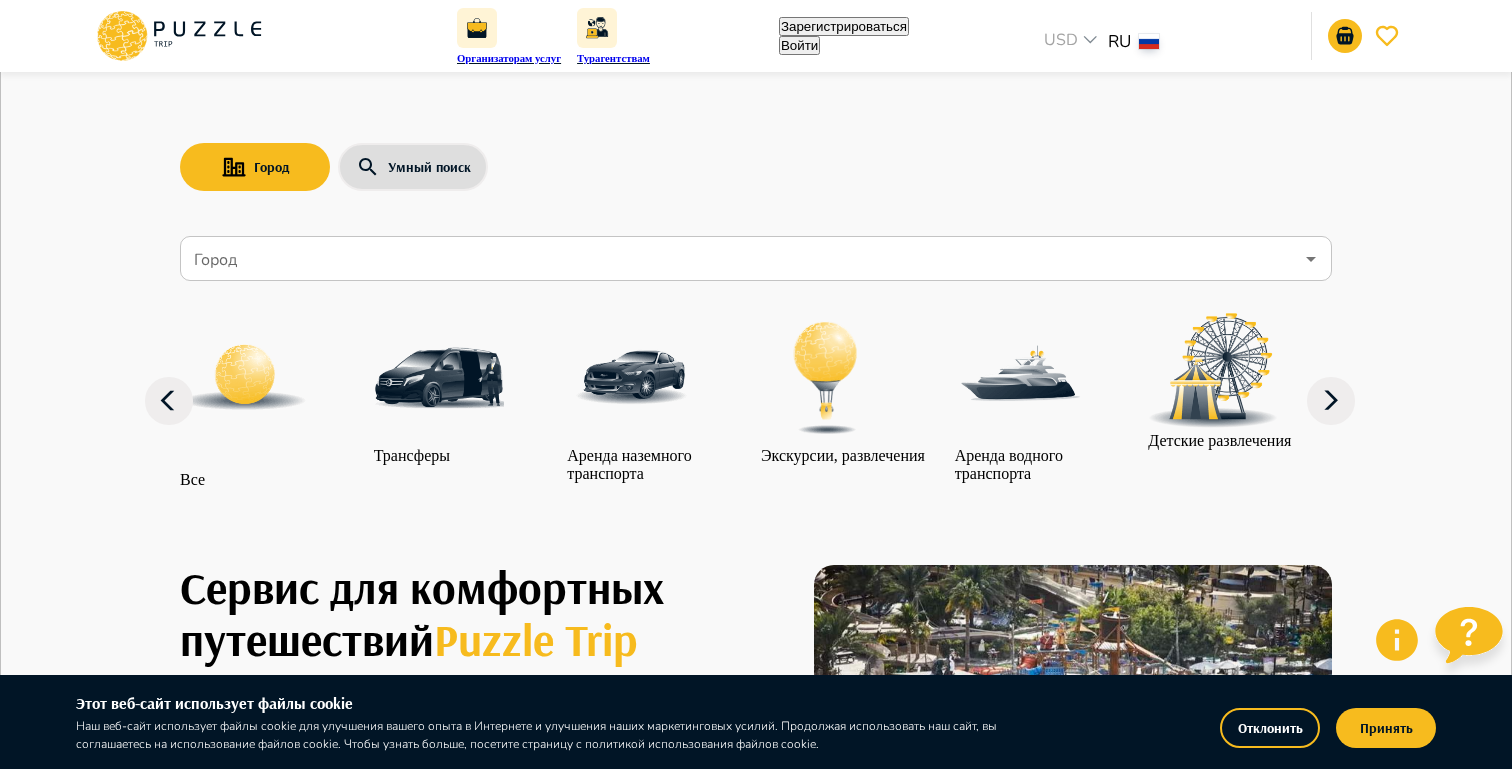 click on "**********" at bounding box center (85, 3716) 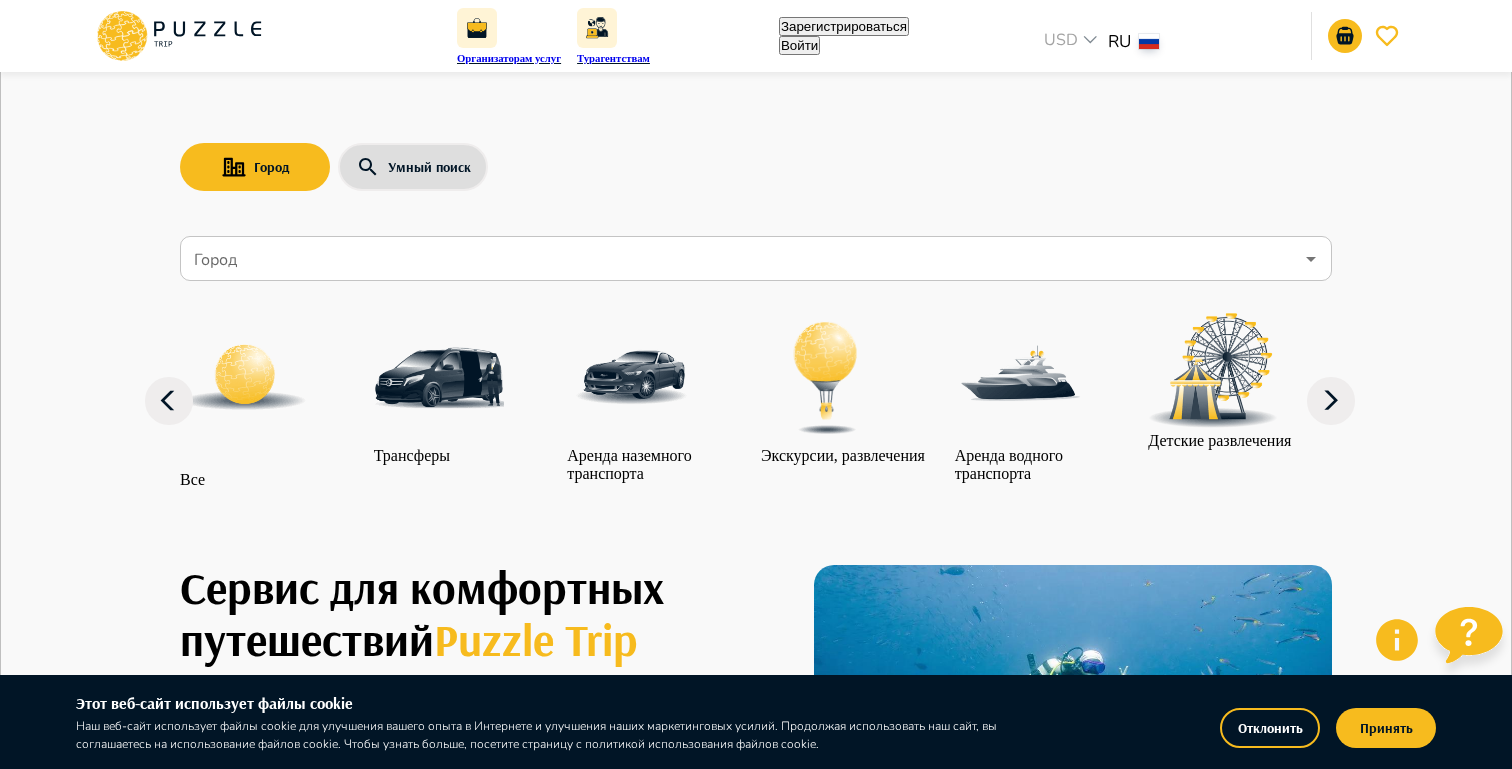 click on "Адрес электронной почты" at bounding box center [85, 3654] 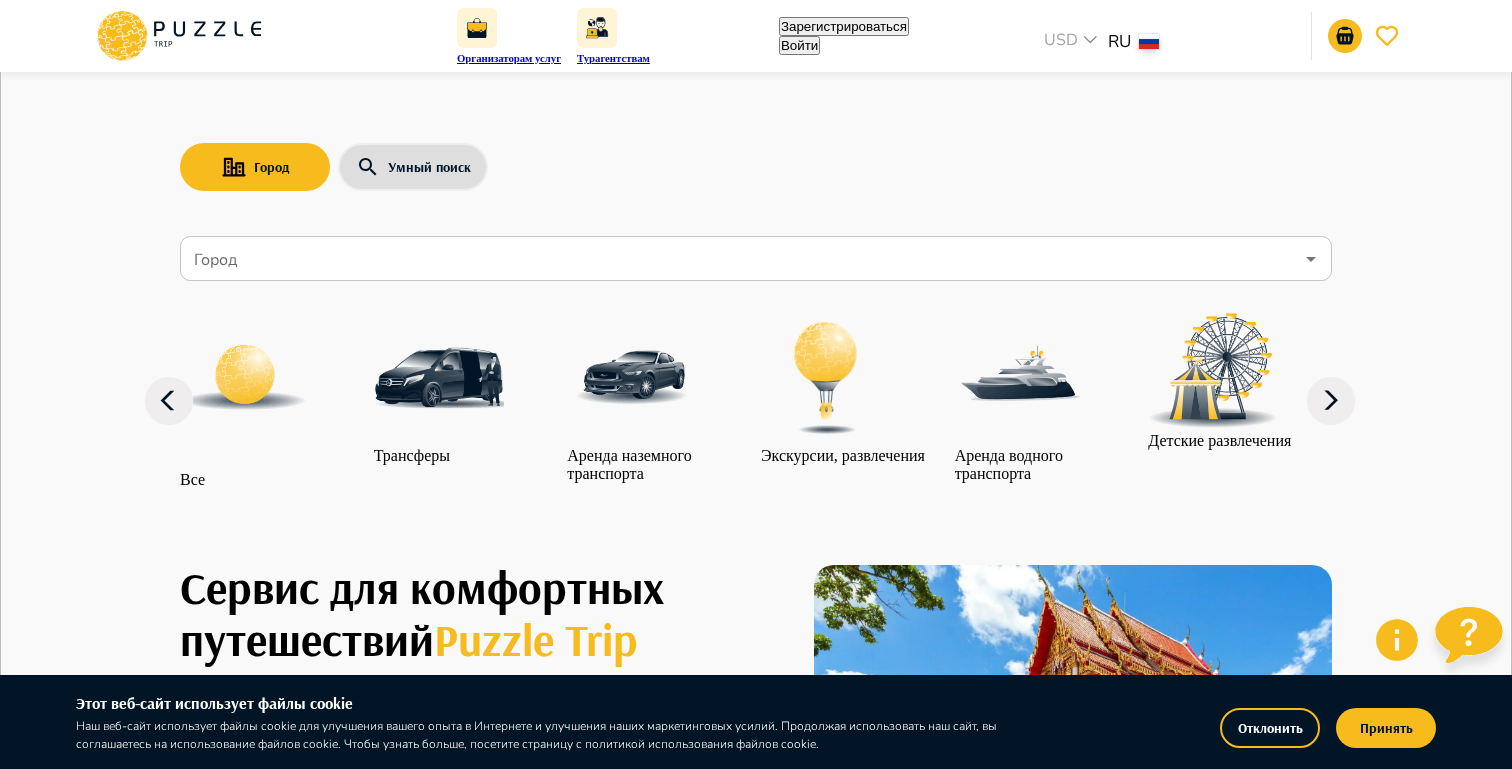 paste on "**********" 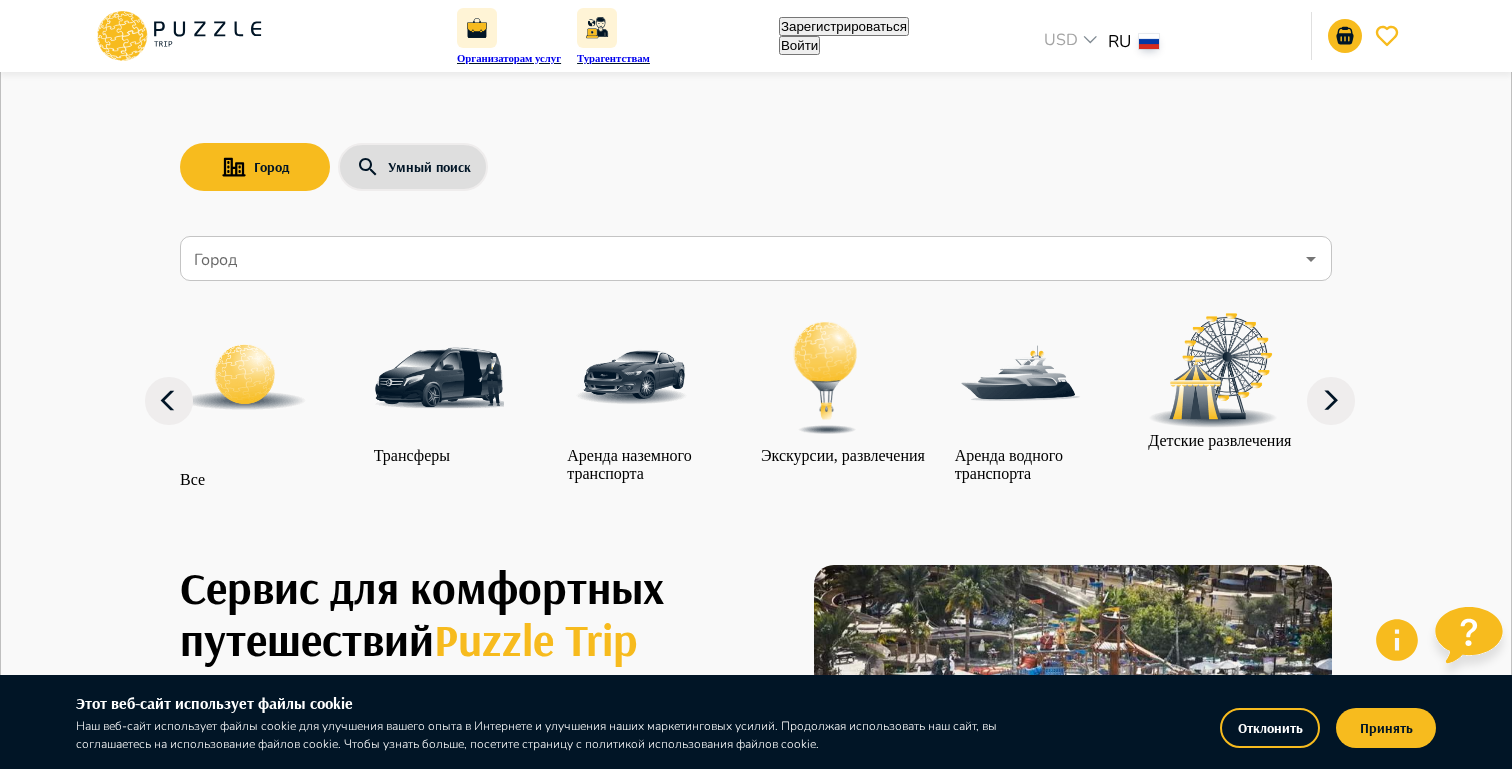 click on "Забыли  пароль ?" at bounding box center (756, 3742) 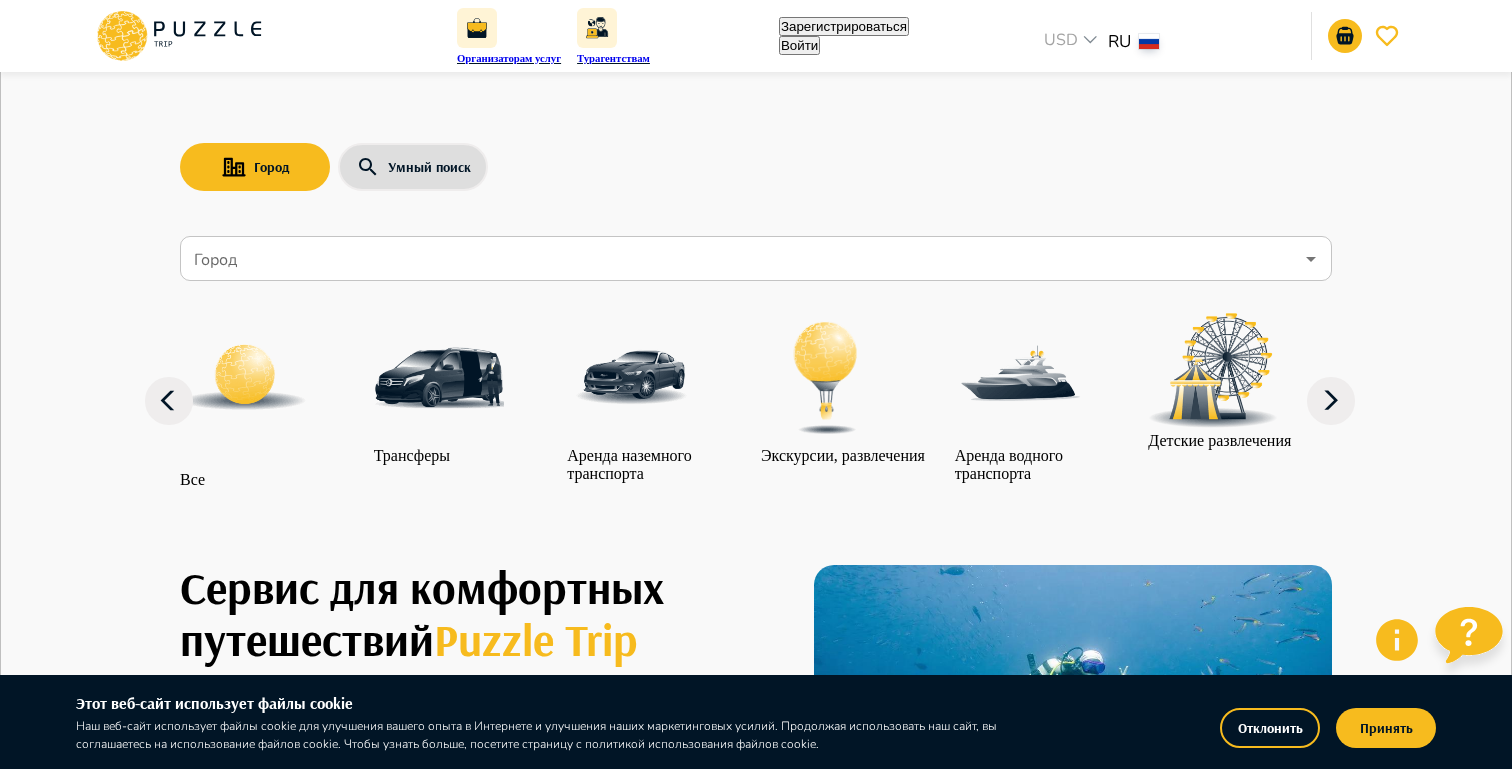click on "Войти" at bounding box center (58, 3838) 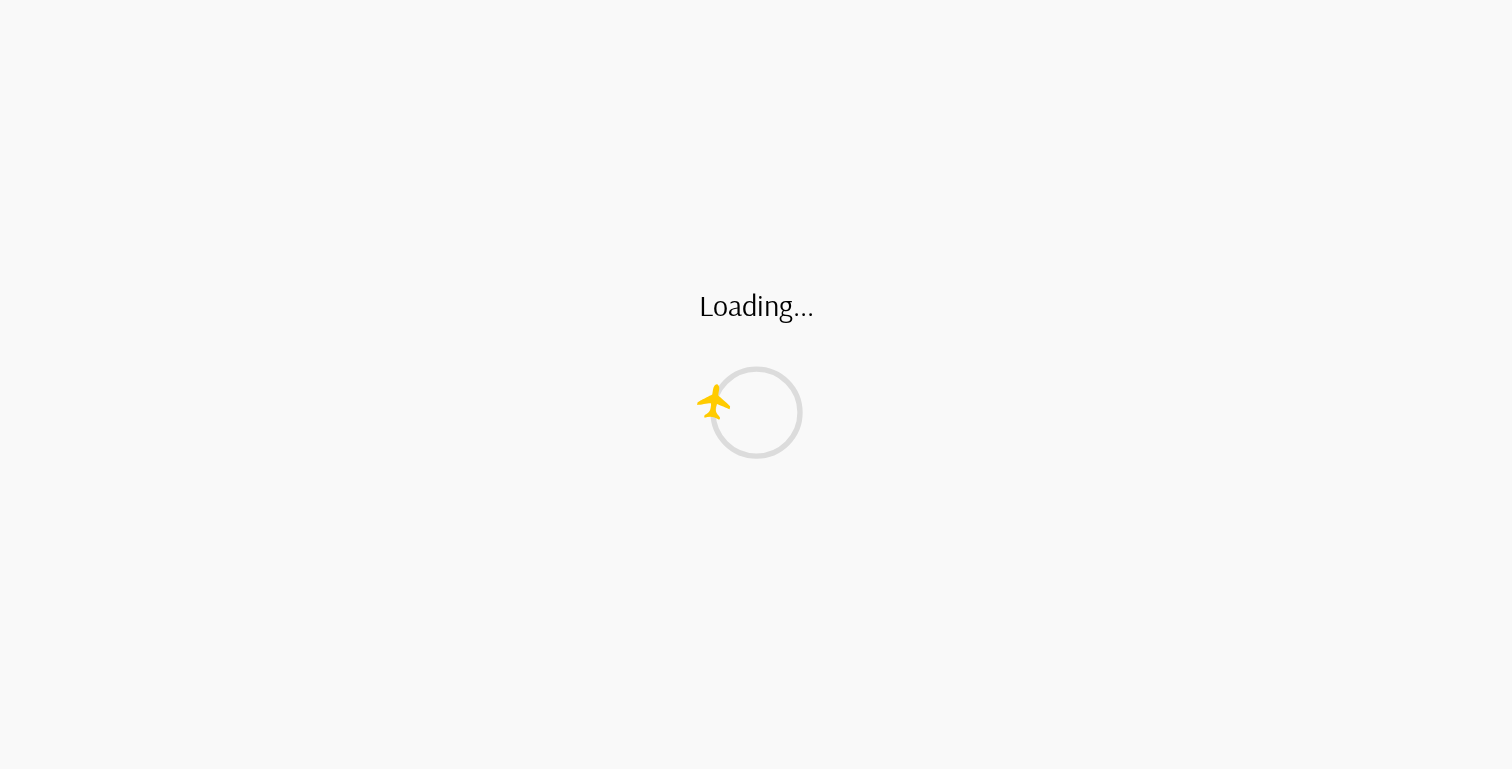 scroll, scrollTop: 0, scrollLeft: 0, axis: both 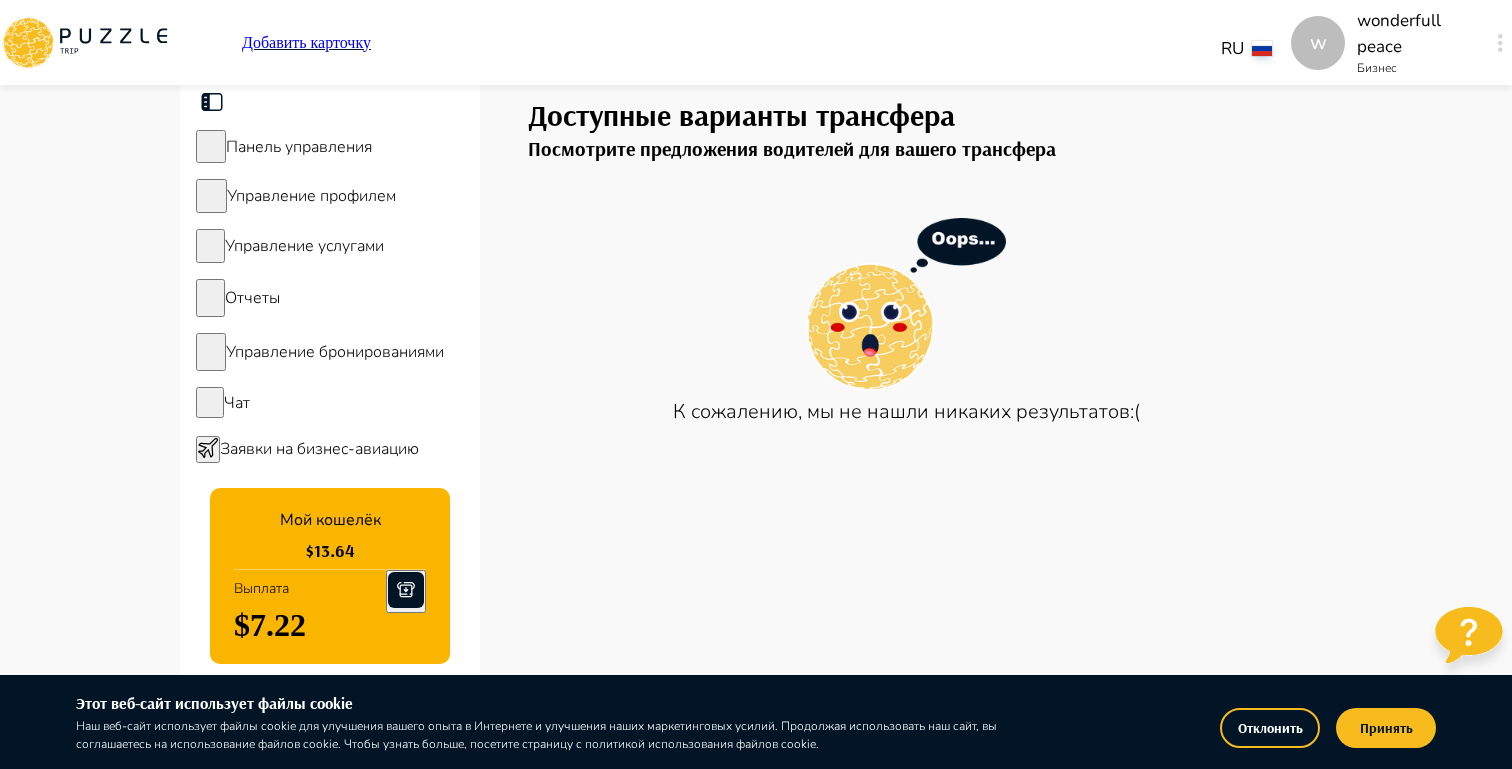 click at bounding box center [1500, 43] 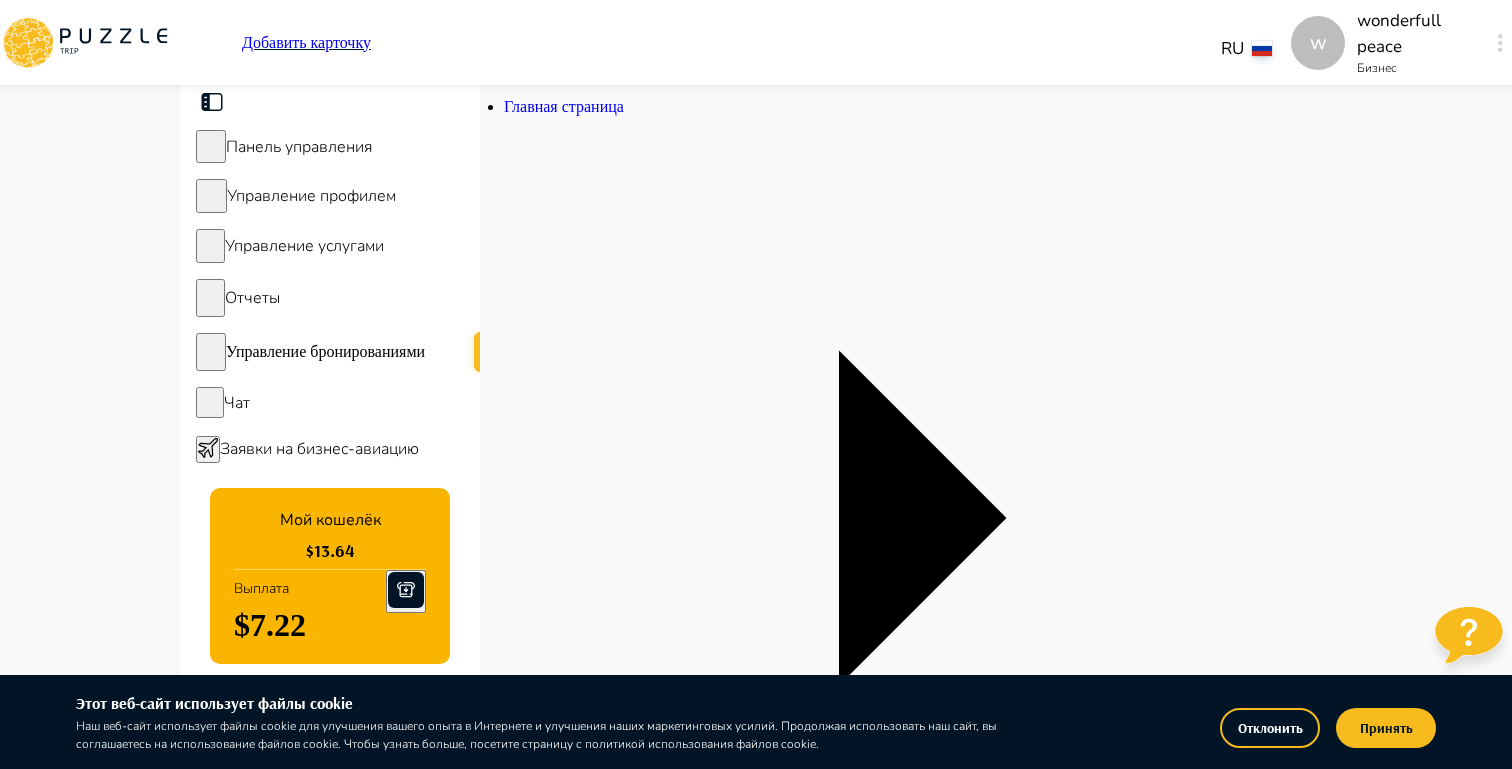 click on "Панель управления Управление профилем Управление услугами Отчеты Управление бронированиями Чат Заявки на бизнес-авиацию Мой кошелёк $ [PRICE] Выплата   $ [PRICE] Выйти Главная страница Бронирования Бронирования Все Аренда наземного транспорта Аренда водного транспорта Экскурсии, развлечения Автомобили с водителем Детские развлечения Входные билеты Трансферы Статус ****** ​ ИН Название услуги Категория Подкатегория [DATE] и [DATE] Турагенство/Менеджер турагентства Клиент Оплата Цена Бронирование Действия 1676 Тур "[NAME]" - - ₽ ​ 1" at bounding box center (756, 2084) 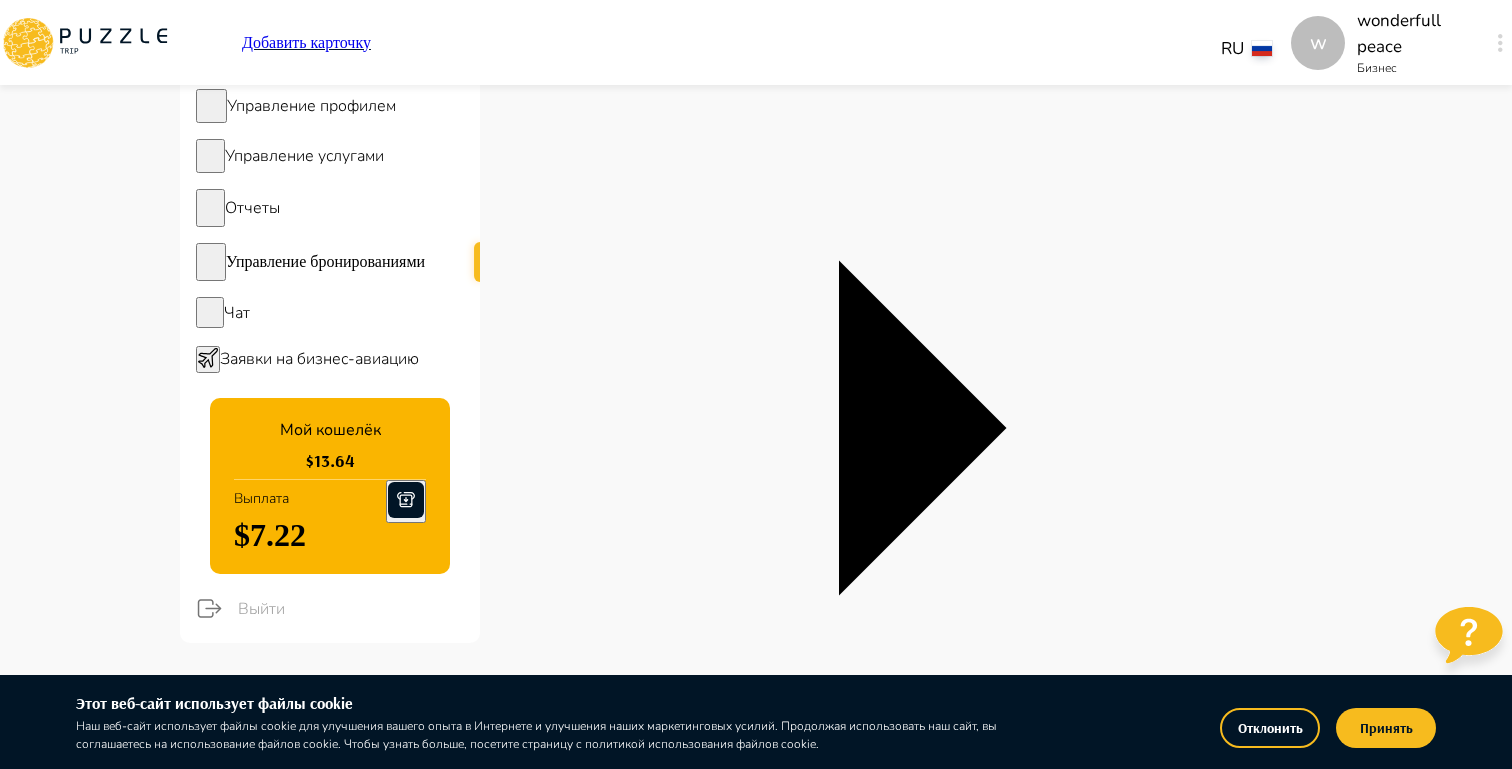 click on "Панель управления Управление профилем Управление услугами Отчеты Управление бронированиями Чат Заявки на бизнес-авиацию Мой кошелёк $ [PRICE] Выплата   $ [PRICE] Выйти Главная страница Бронирования Бронирования Все Аренда наземного транспорта Аренда водного транспорта Экскурсии, развлечения Автомобили с водителем Детские развлечения Входные билеты Трансферы Статус ****** ​ ИН Название услуги Категория Подкатегория [DATE] и [DATE] Турагенство/Менеджер турагентства Клиент Оплата Цена Бронирование Действия 1676 Тур "[NAME]" - - ₽ ​ 1" at bounding box center [756, 1994] 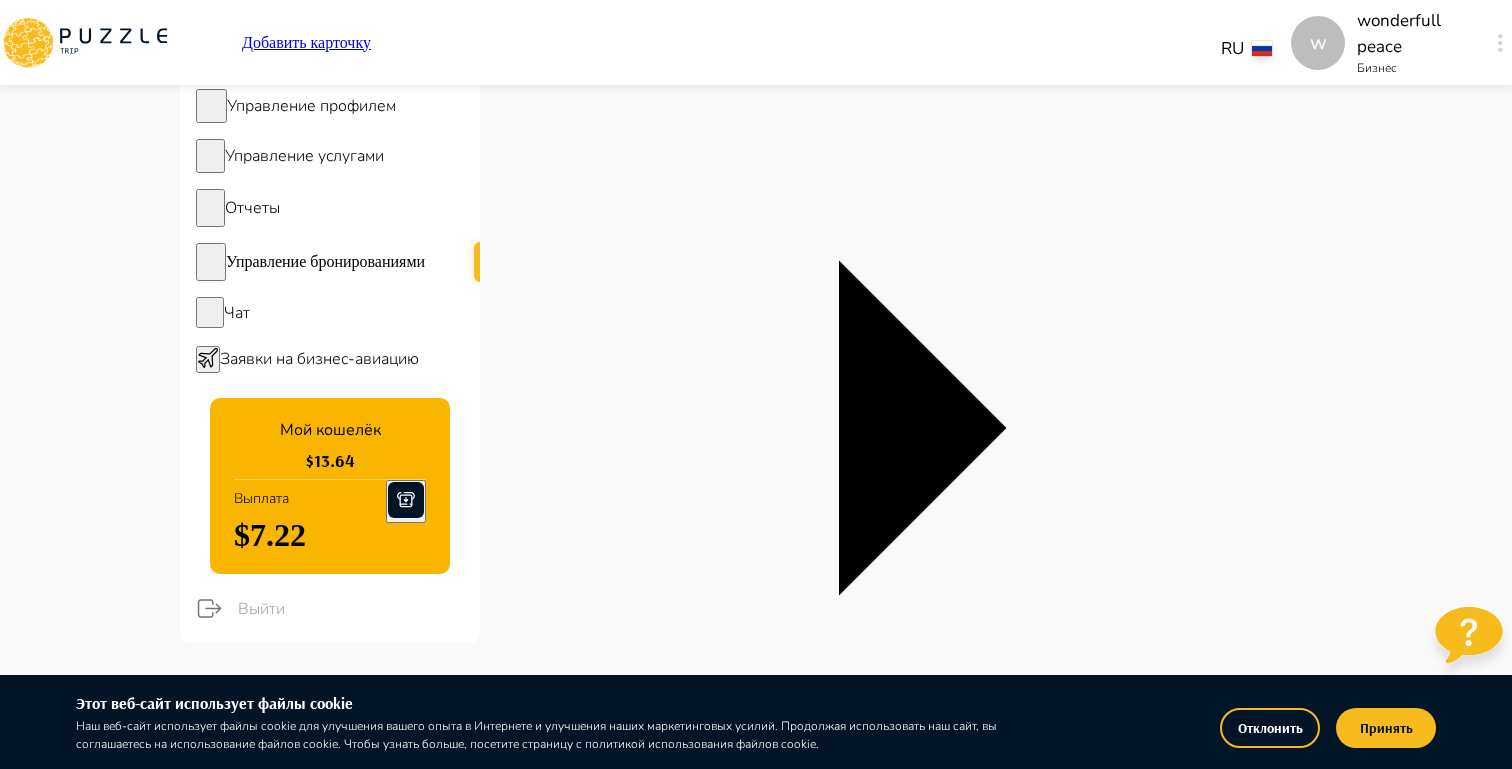 click at bounding box center (756, 4368) 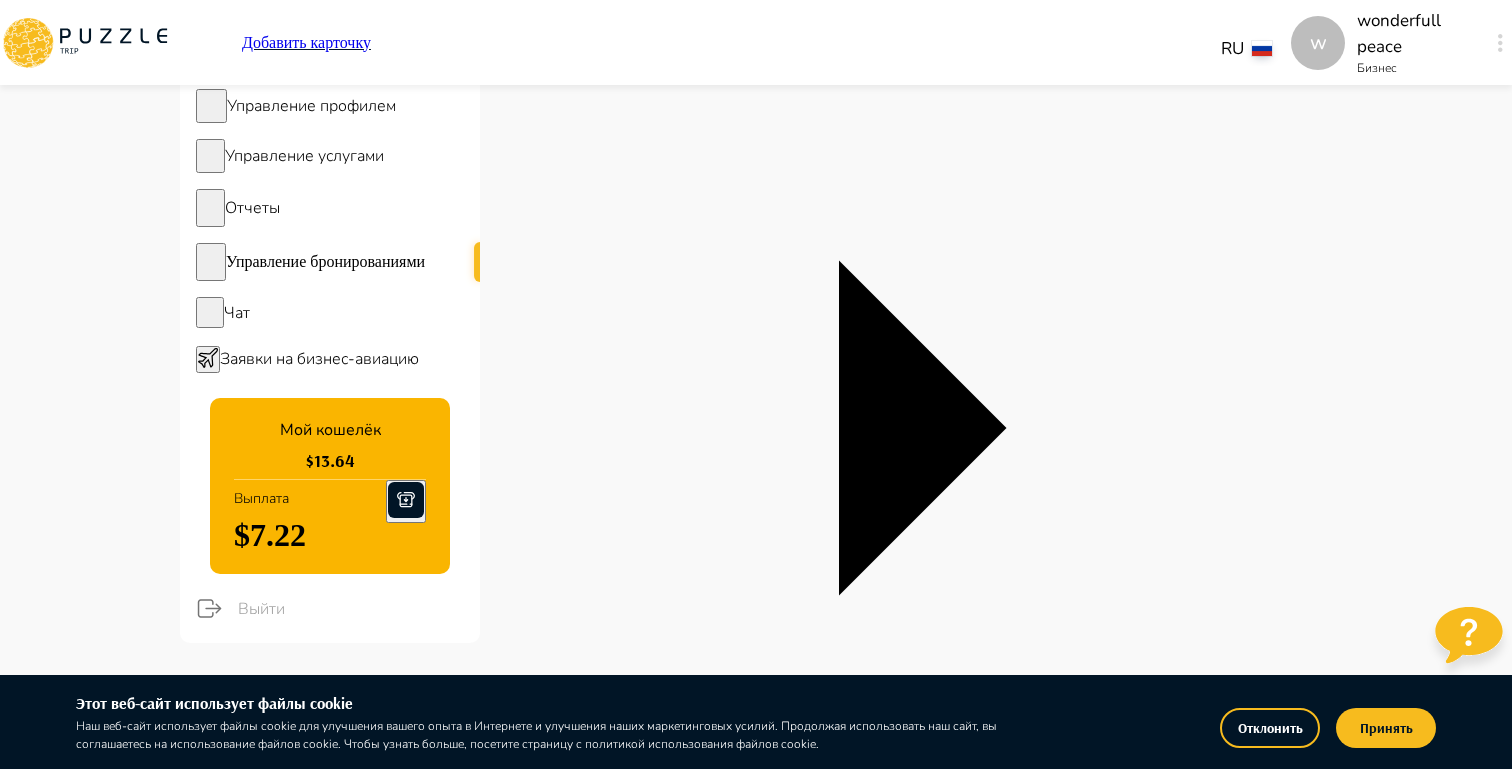 click at bounding box center [533, 2665] 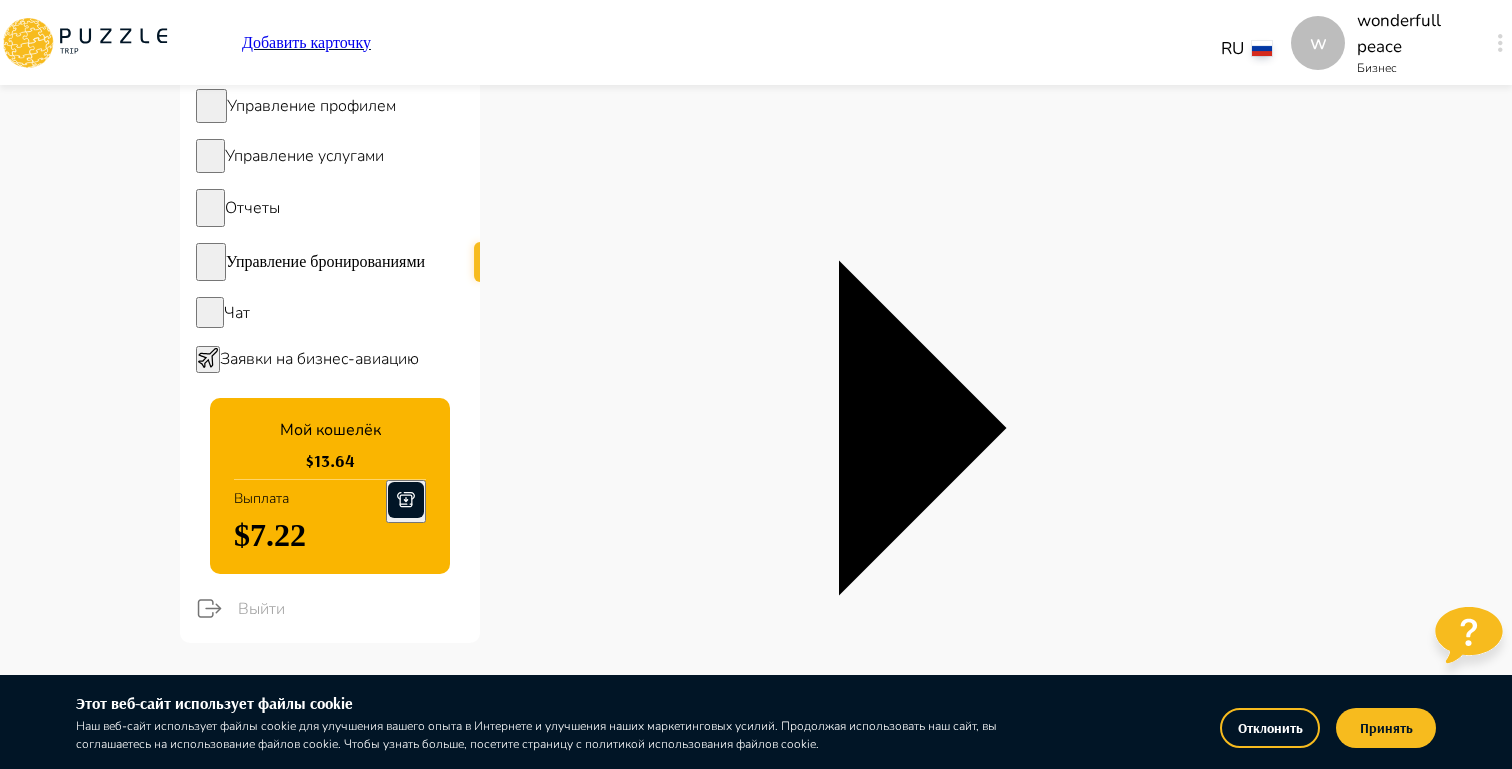 click at bounding box center [545, 2668] 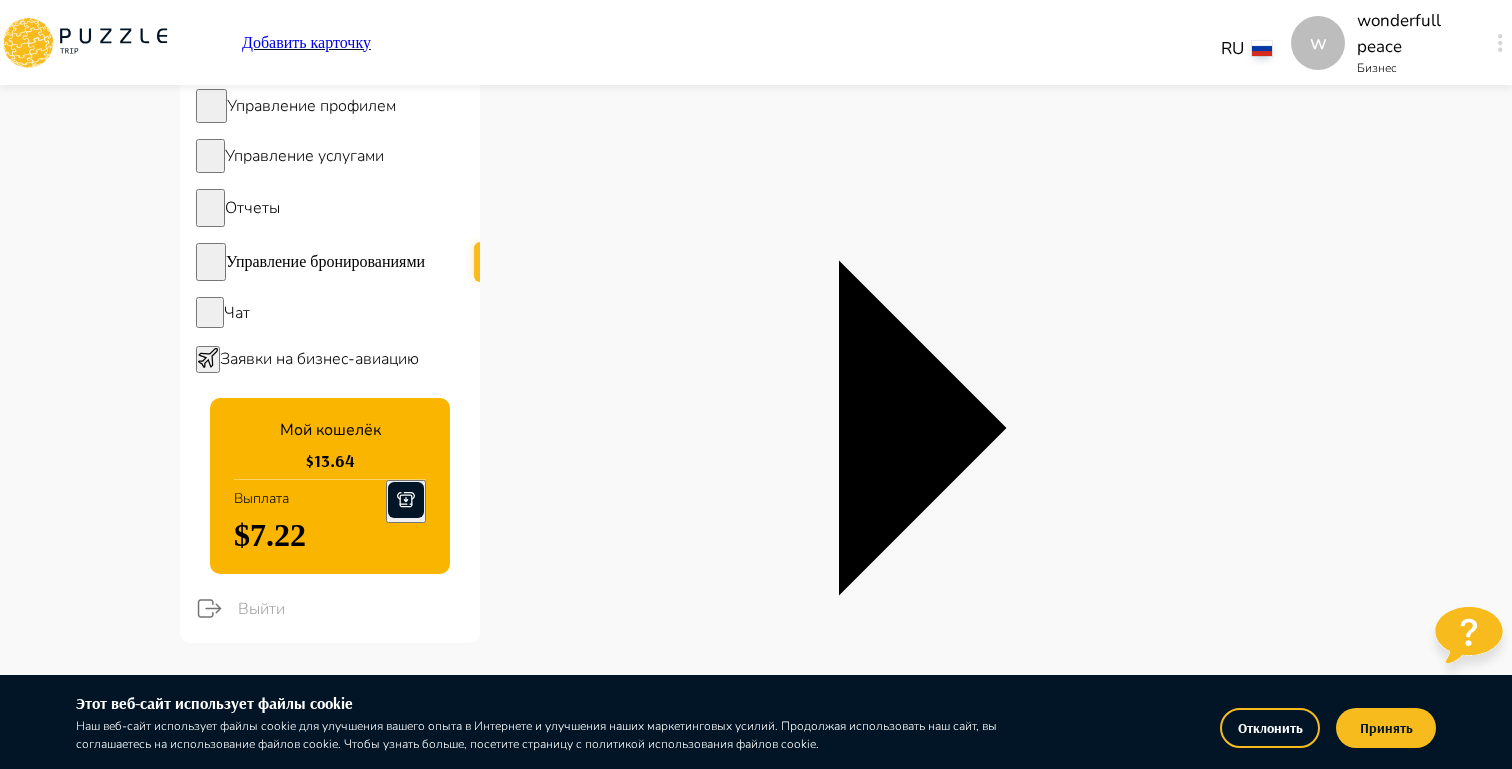 click on "Панель управления Управление профилем Управление услугами Отчеты Управление бронированиями Чат Заявки на бизнес-авиацию Мой кошелёк $ 13.64 Выплата   $7.22 Выйти Главная страница Бронирования Бронирования Все Аренда наземного транспорта Аренда водного транспорта Экскурсии, развлечения Автомобили с водителем Детские развлечения Входные билеты Трансферы Статус ****** ​ ИН Название услуги Категория Подкатегория Дата начала и окончания услуги Турагенство/Менеджер турагентства Клиент Оплата Цена Бронирование Действия 1676 Тур "Золотое кольцо Абхазии" - - ₽ ​ 1" at bounding box center [756, 1994] 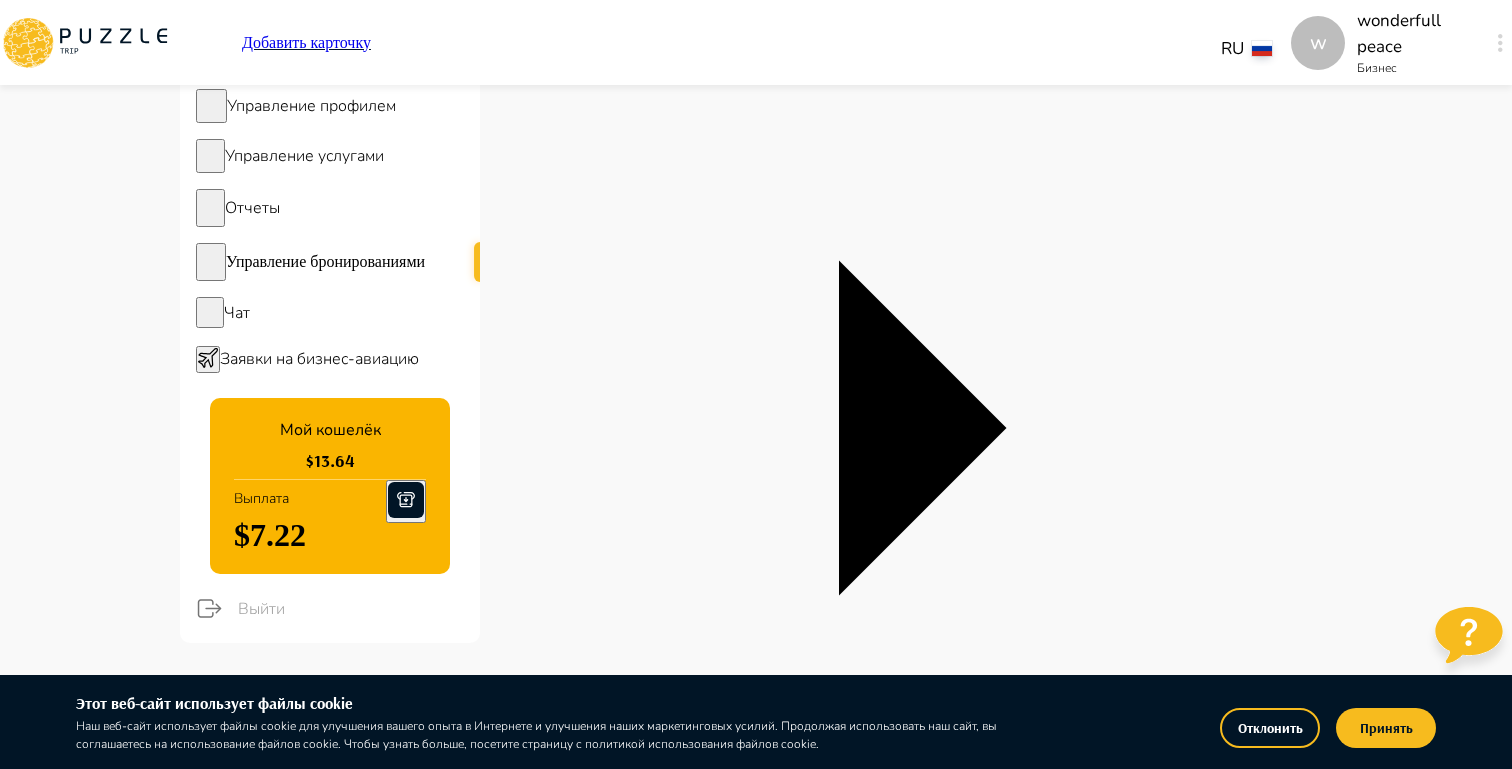 click at bounding box center [544, 2676] 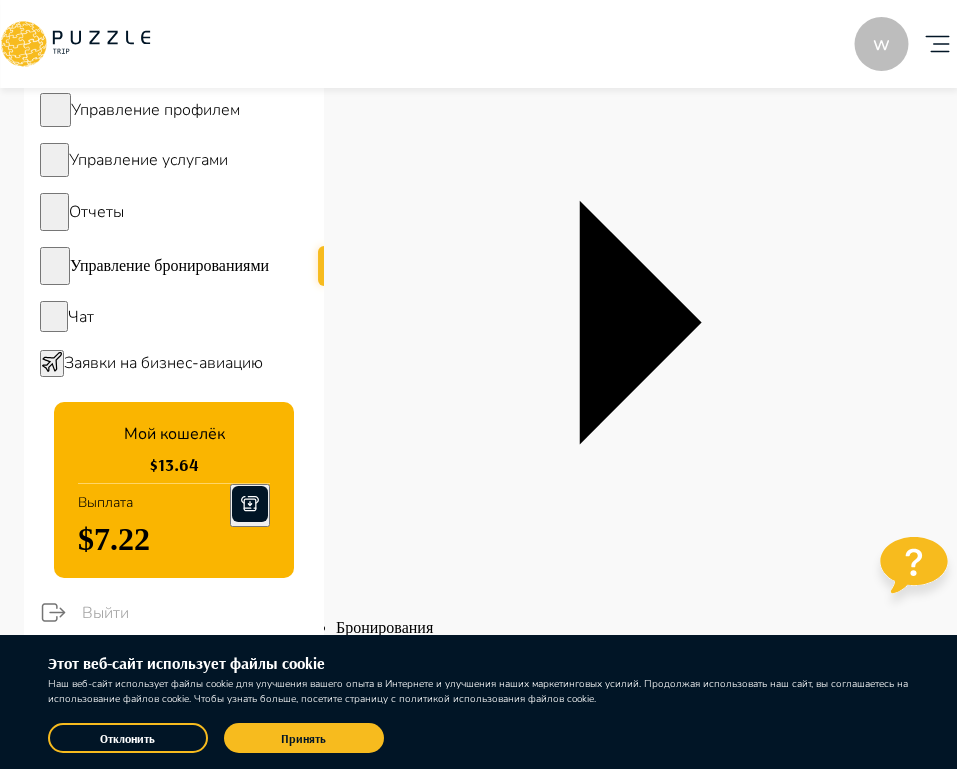 click on "​" at bounding box center (628, 1964) 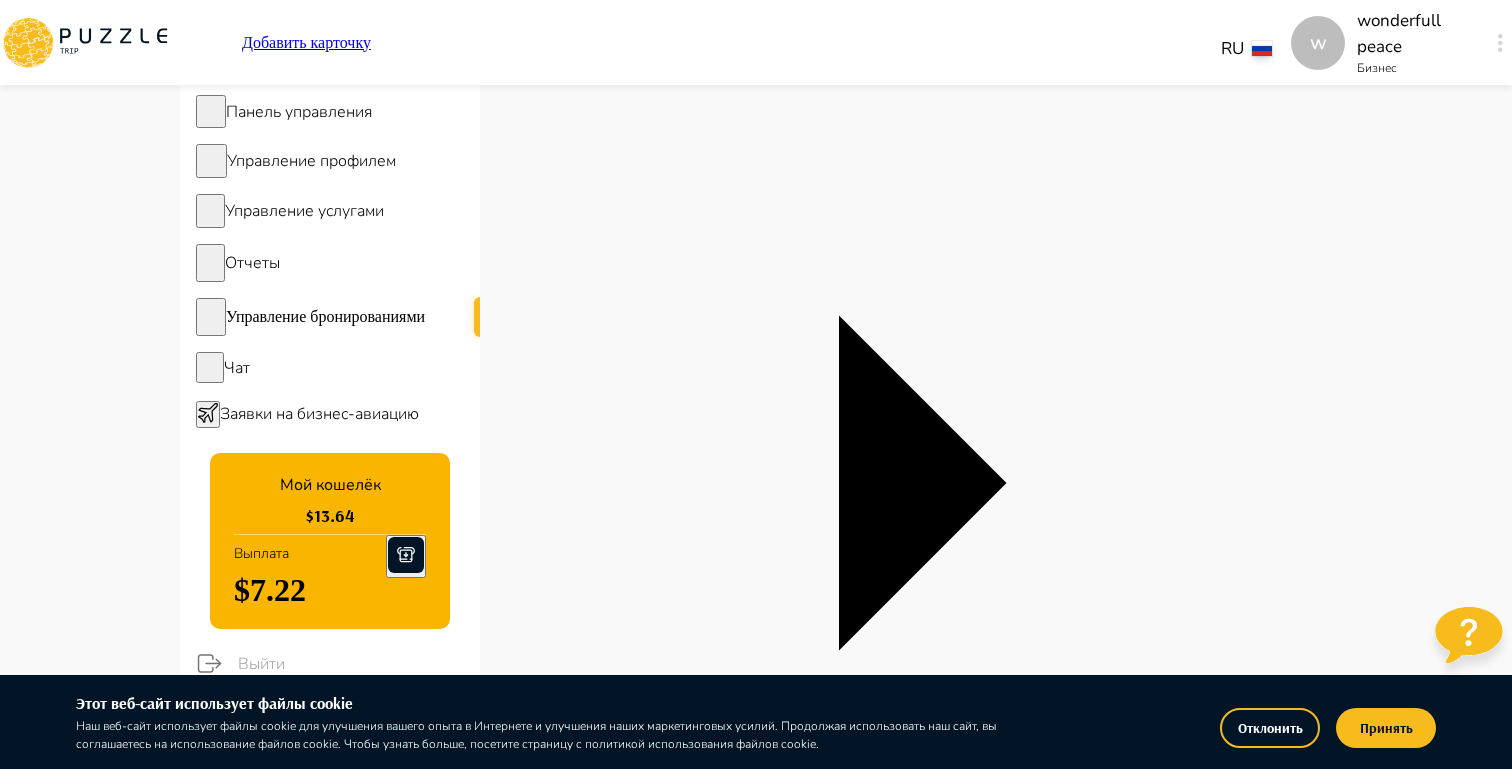 scroll, scrollTop: 0, scrollLeft: 0, axis: both 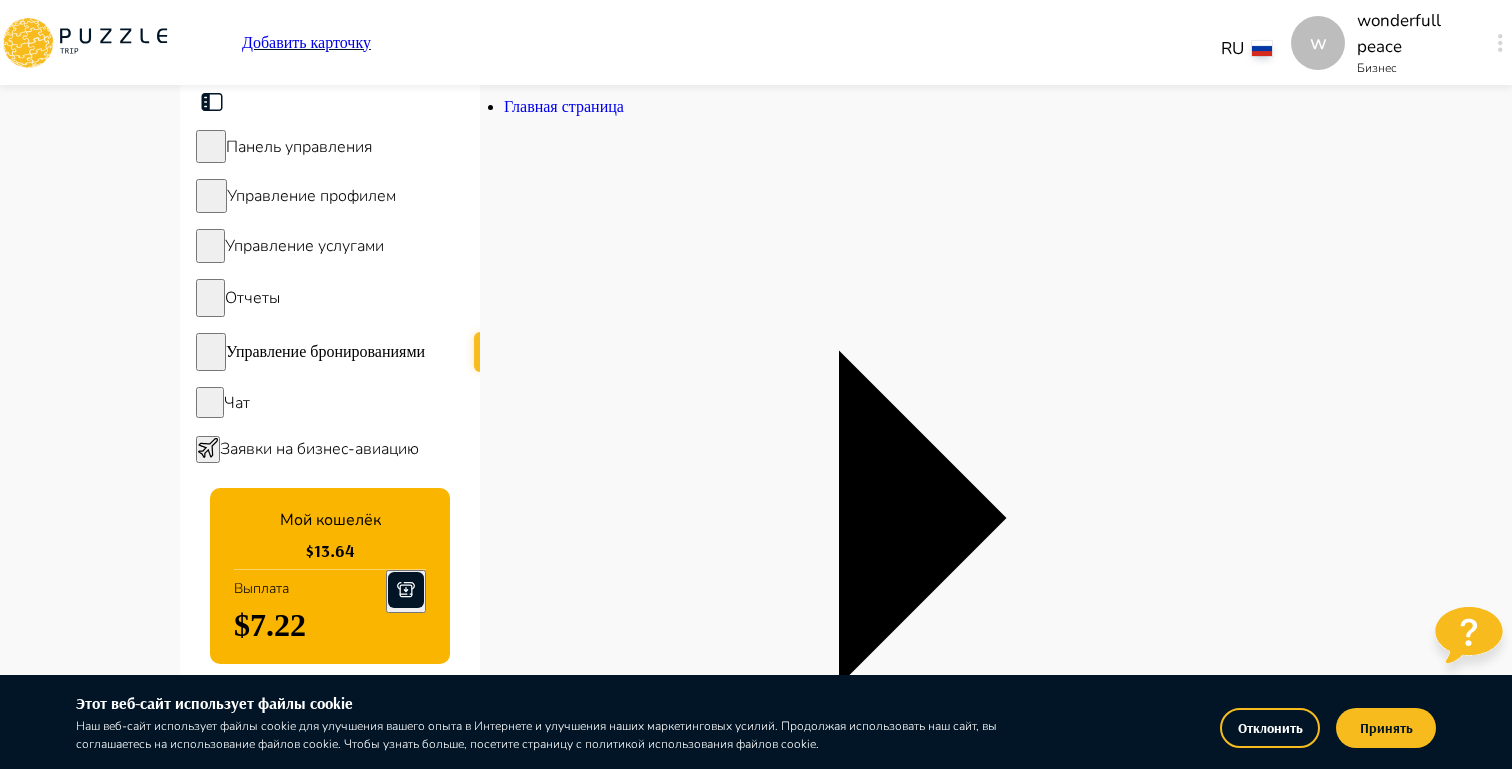 click at bounding box center (85, 43) 